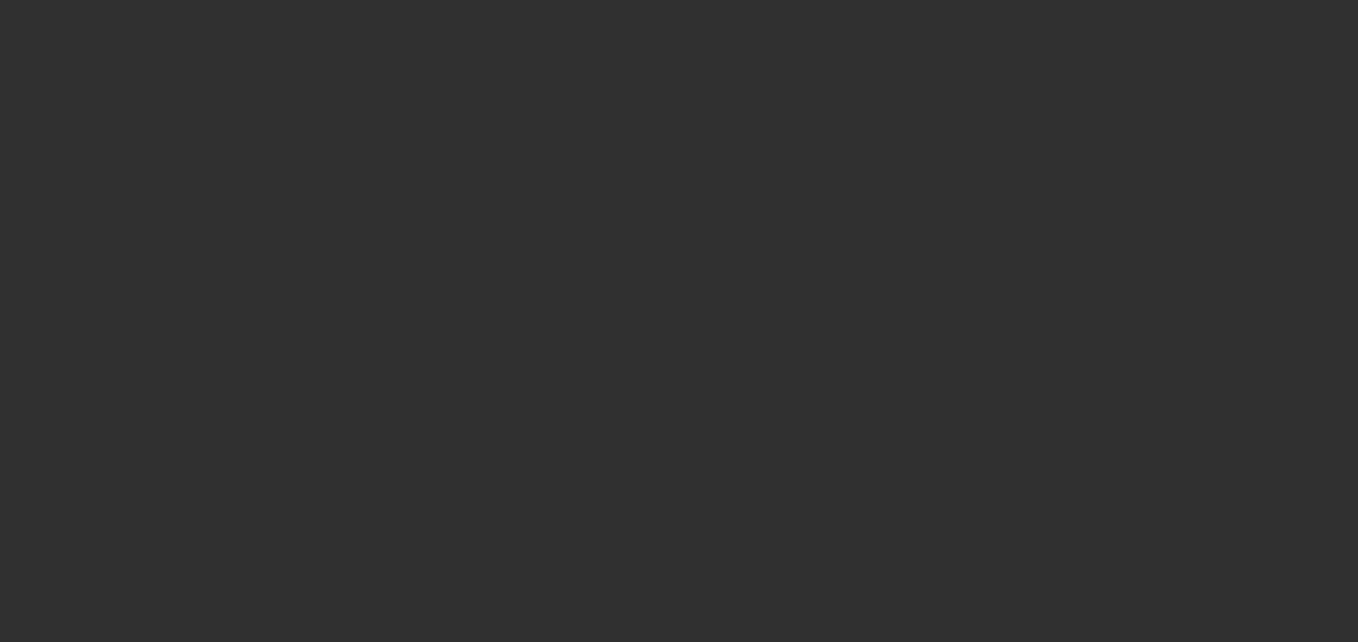 scroll, scrollTop: 0, scrollLeft: 0, axis: both 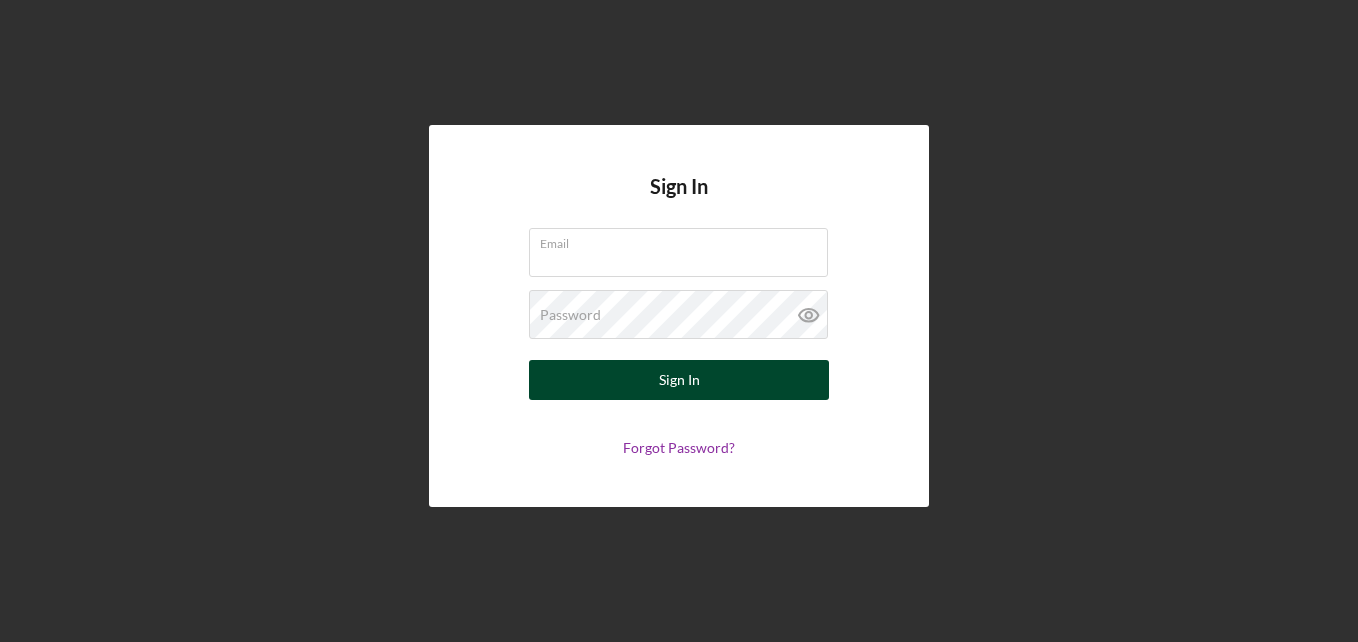type on "crishionc_@example.com" 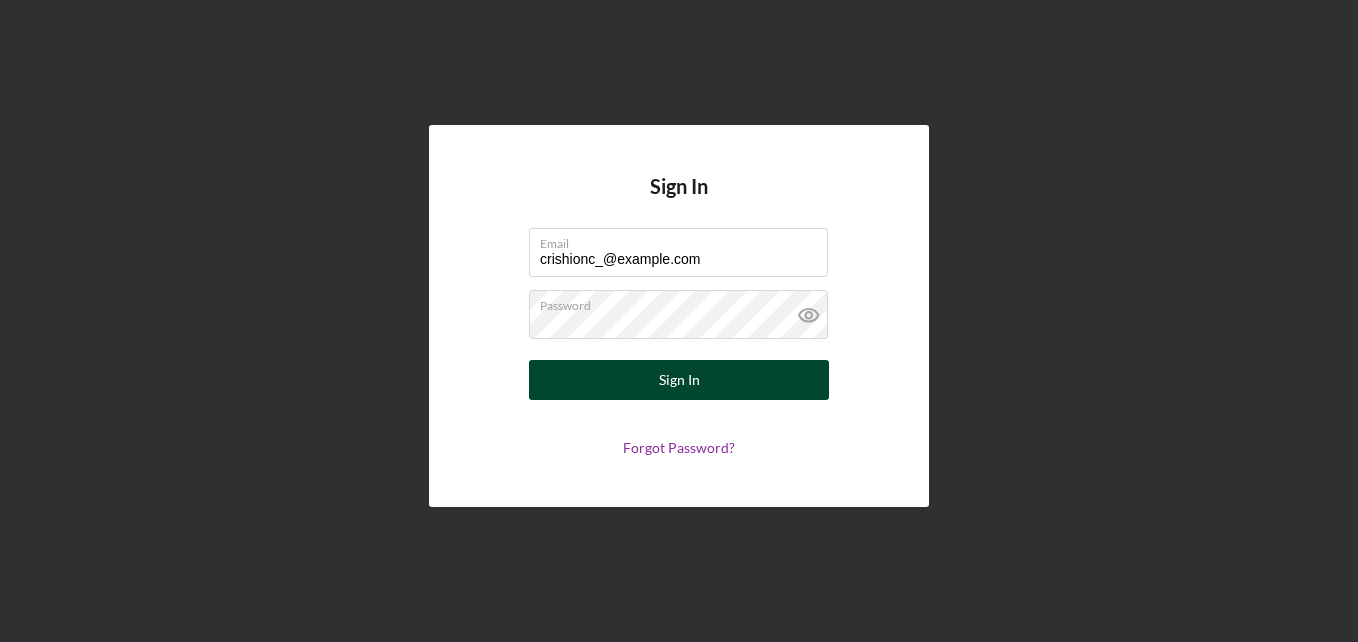 click on "Sign In" at bounding box center [679, 380] 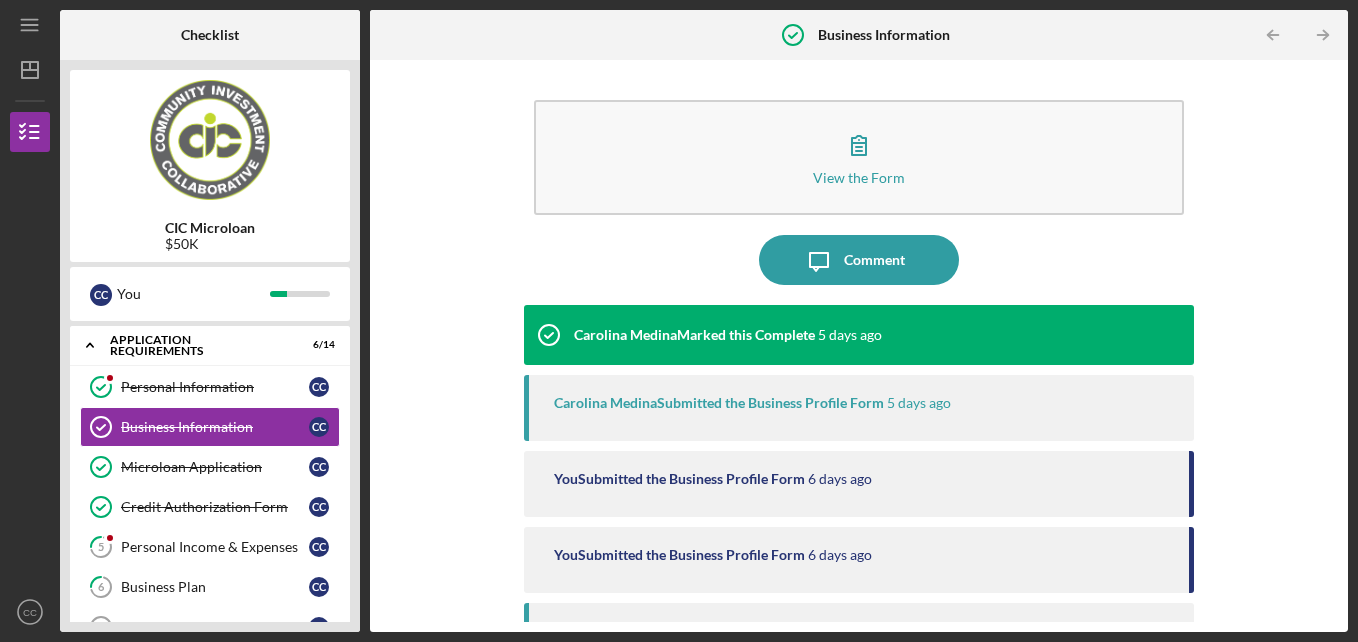 scroll, scrollTop: 289, scrollLeft: 0, axis: vertical 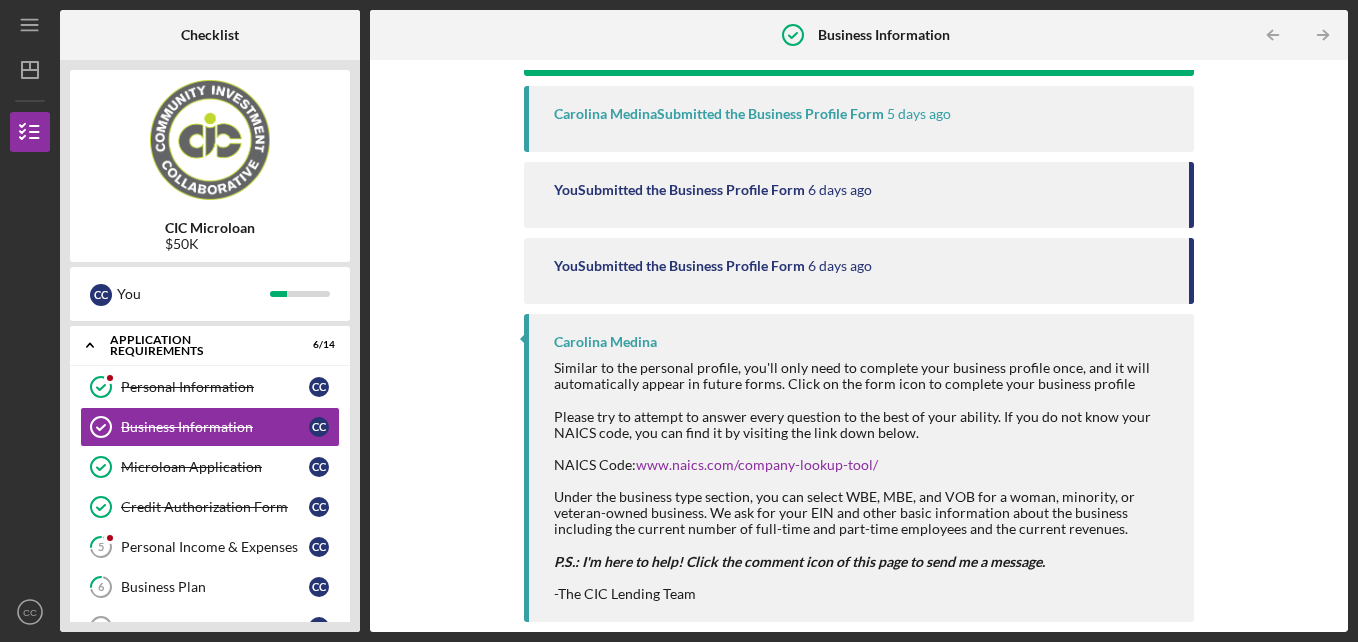 click on "View the Form Form Icon/Message Comment [FIRST] [LAST]  Marked this Complete    5 days ago [FIRST] [LAST]  Submitted the Business Profile Form   5 days ago You  Submitted the Business Profile Form   6 days ago You  Submitted the Business Profile Form   6 days ago [FIRST] [LAST]
Similar to the personal profile, you'll only need to complete your business profile once, and it will automatically appear in future forms. Click on the form icon to complete your business profile Please try to attempt to answer every question to the best of your ability. If you do not know your NAICS code, you can find it by visiting the link down below. NAICS Code:  www.naics.com/company-lookup- tool/
Under the business type section, you can select WBE, MBE, and VOB for a woman, minority, or veteran-owned business. We ask for your EIN and other basic information about the business including the current number of full-time and part-time employees and the current revenues.
-The CIC Lending Team" at bounding box center (859, 346) 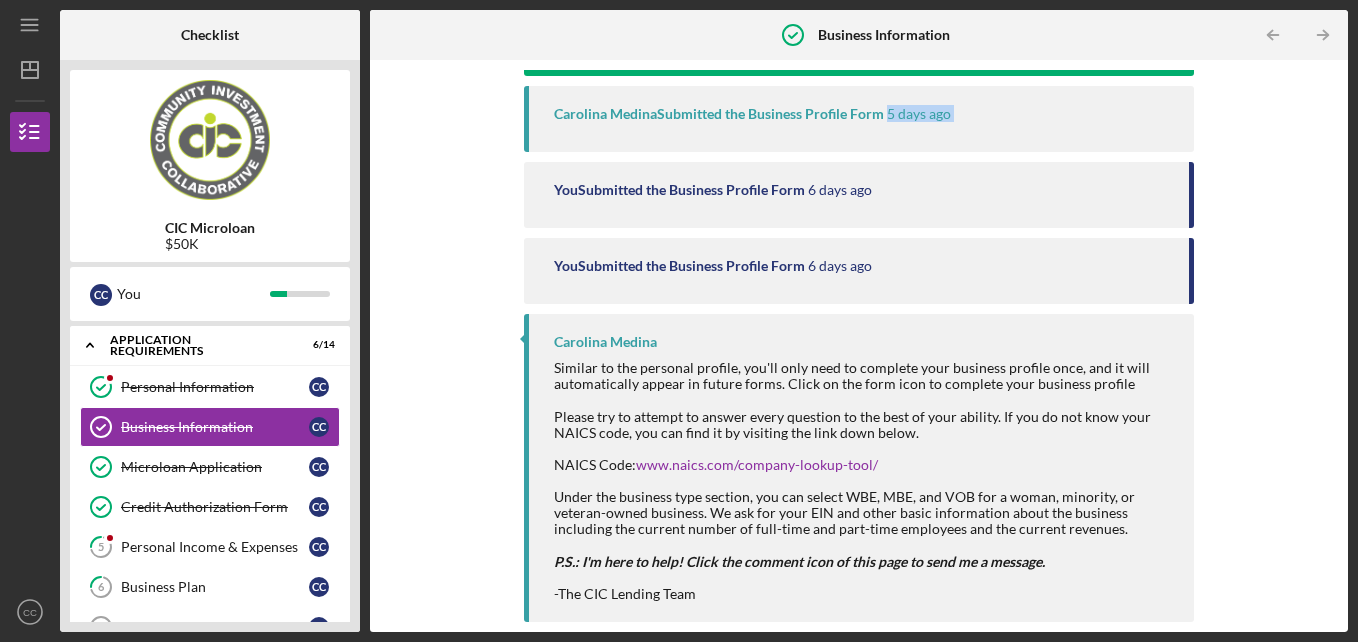 click on "View the Form Form Icon/Message Comment [FIRST] [LAST]  Marked this Complete    5 days ago [FIRST] [LAST]  Submitted the Business Profile Form   5 days ago You  Submitted the Business Profile Form   6 days ago You  Submitted the Business Profile Form   6 days ago [FIRST] [LAST]
Similar to the personal profile, you'll only need to complete your business profile once, and it will automatically appear in future forms. Click on the form icon to complete your business profile Please try to attempt to answer every question to the best of your ability. If you do not know your NAICS code, you can find it by visiting the link down below. NAICS Code:  www.naics.com/company-lookup- tool/
Under the business type section, you can select WBE, MBE, and VOB for a woman, minority, or veteran-owned business. We ask for your EIN and other basic information about the business including the current number of full-time and part-time employees and the current revenues.
-The CIC Lending Team" at bounding box center [859, 346] 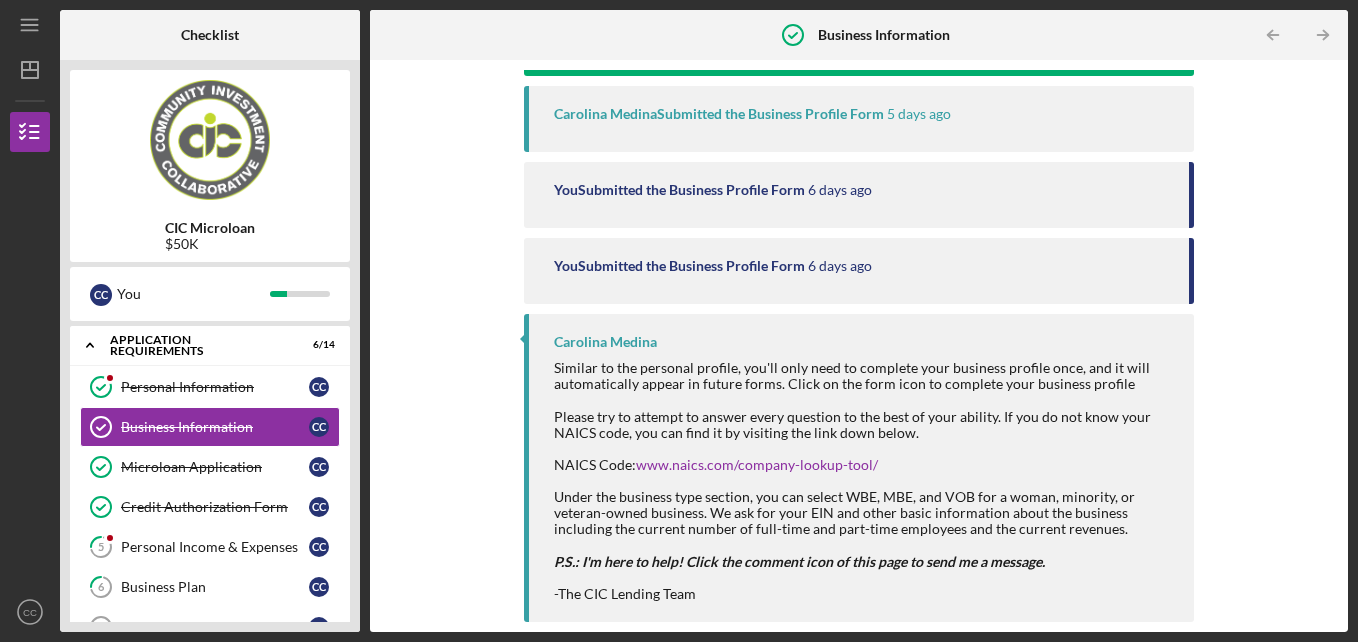 drag, startPoint x: 1339, startPoint y: 116, endPoint x: 1301, endPoint y: 193, distance: 85.86617 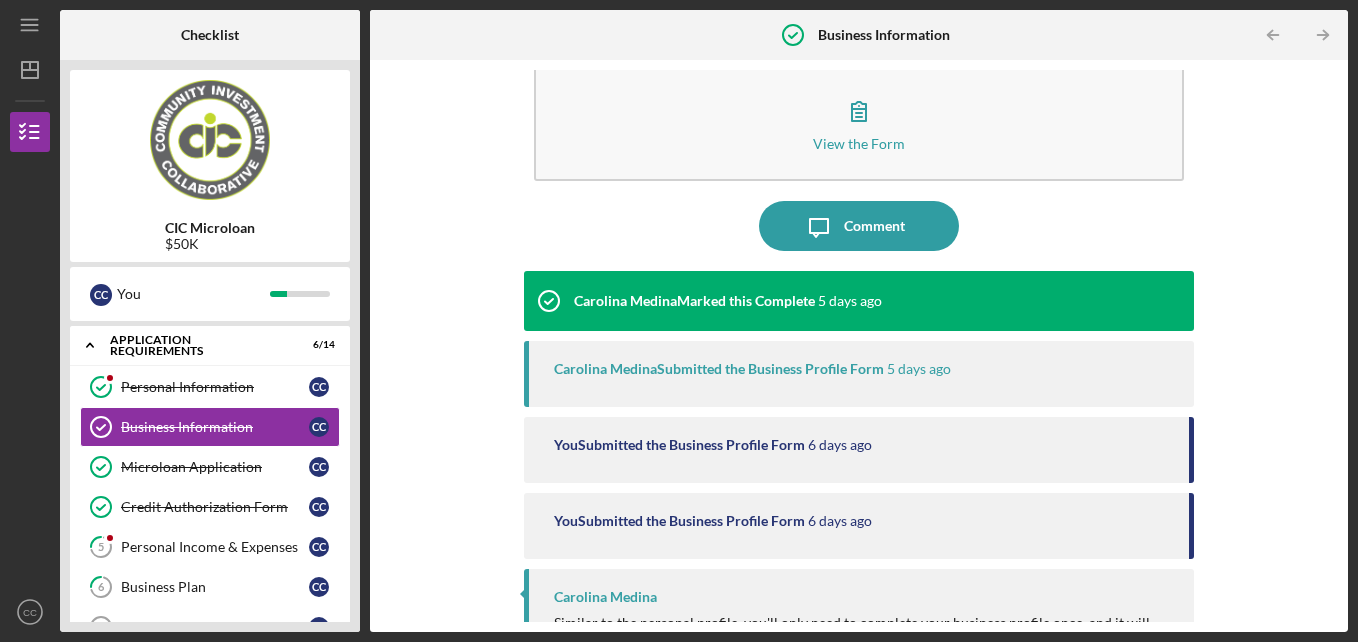 scroll, scrollTop: 0, scrollLeft: 0, axis: both 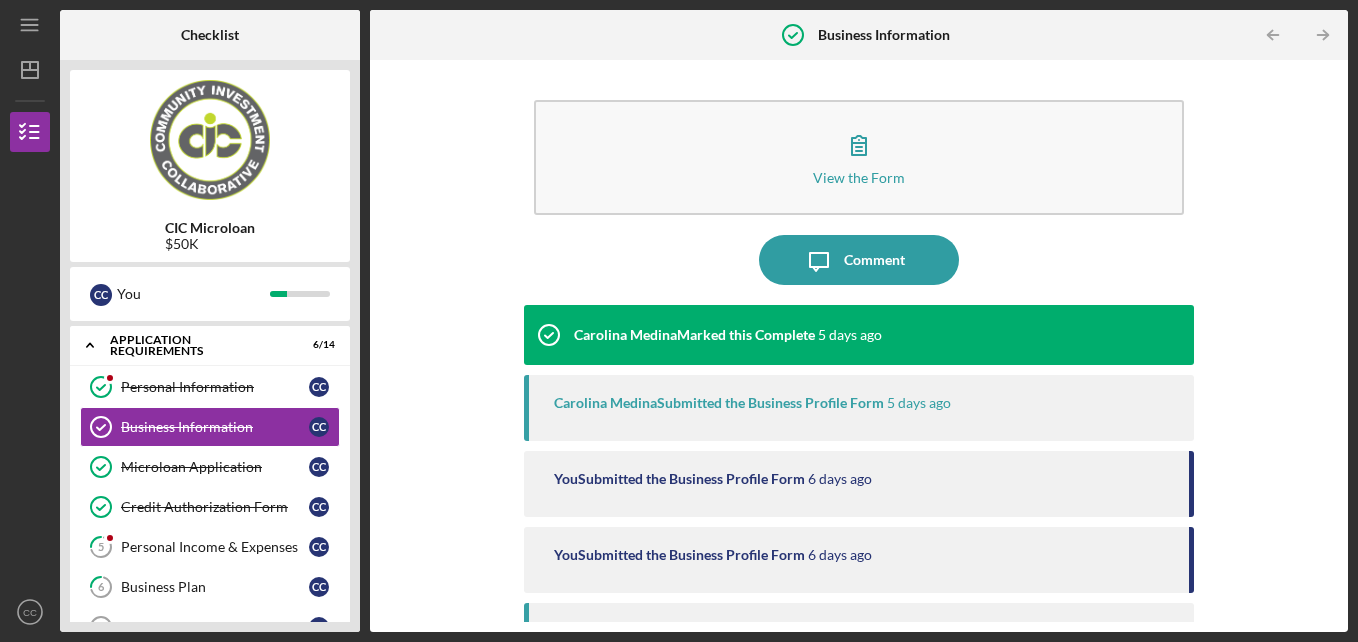 click on "View the Form Form Icon/Message Comment [FIRST] [LAST]  Marked this Complete    5 days ago [FIRST] [LAST]  Submitted the Business Profile Form   5 days ago You  Submitted the Business Profile Form   6 days ago You  Submitted the Business Profile Form   6 days ago [FIRST] [LAST]
Similar to the personal profile, you'll only need to complete your business profile once, and it will automatically appear in future forms. Click on the form icon to complete your business profile Please try to attempt to answer every question to the best of your ability. If you do not know your NAICS code, you can find it by visiting the link down below. NAICS Code:  www.naics.com/company-lookup- tool/
Under the business type section, you can select WBE, MBE, and VOB for a woman, minority, or veteran-owned business. We ask for your EIN and other basic information about the business including the current number of full-time and part-time employees and the current revenues.
-The CIC Lending Team" at bounding box center [859, 346] 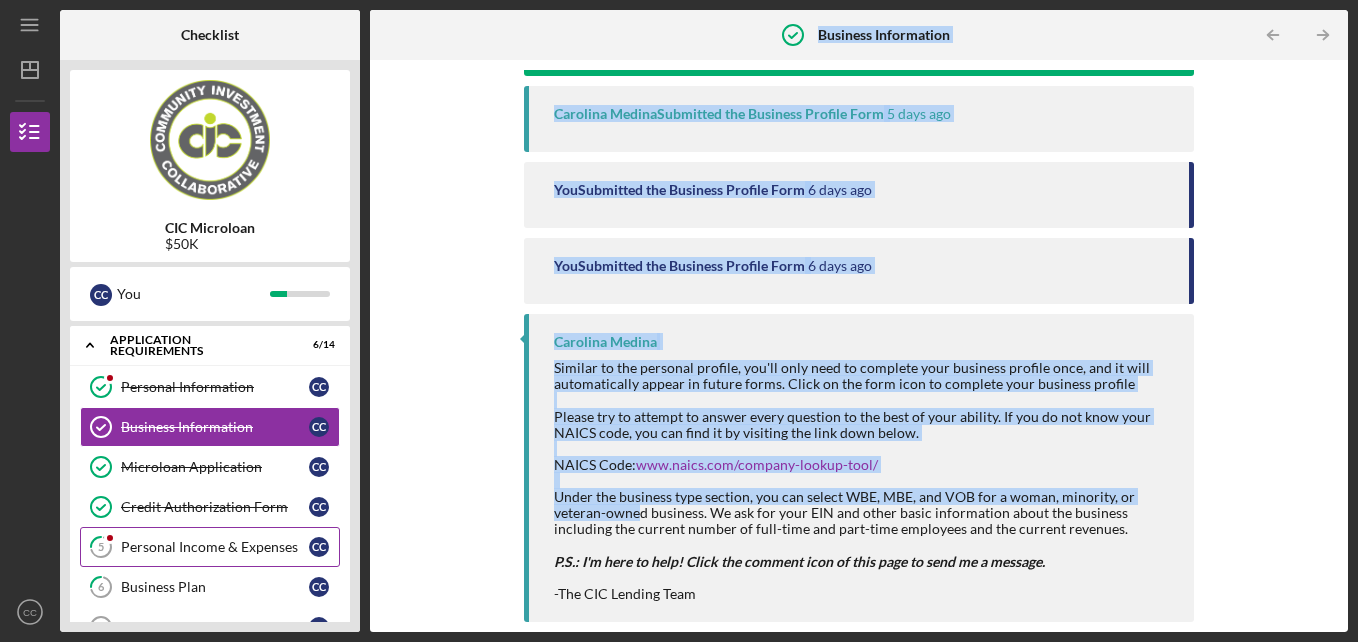 drag, startPoint x: 635, startPoint y: 508, endPoint x: 304, endPoint y: 542, distance: 332.74164 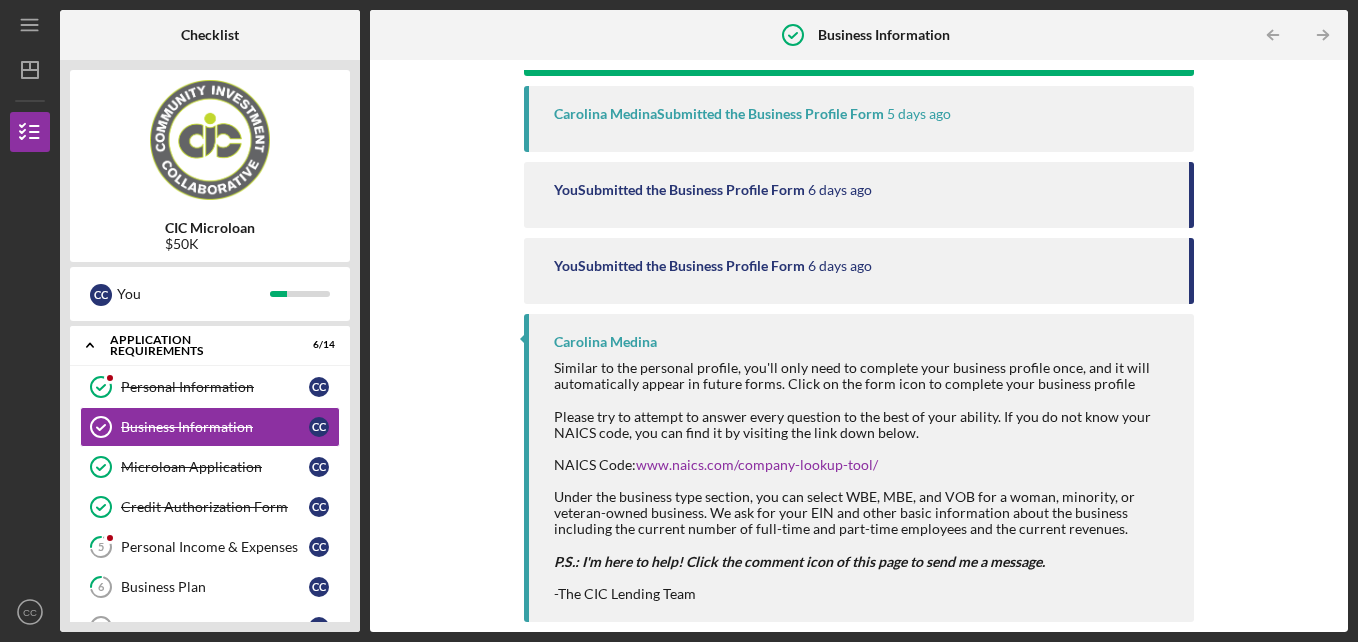 drag, startPoint x: 304, startPoint y: 542, endPoint x: 427, endPoint y: 547, distance: 123.101585 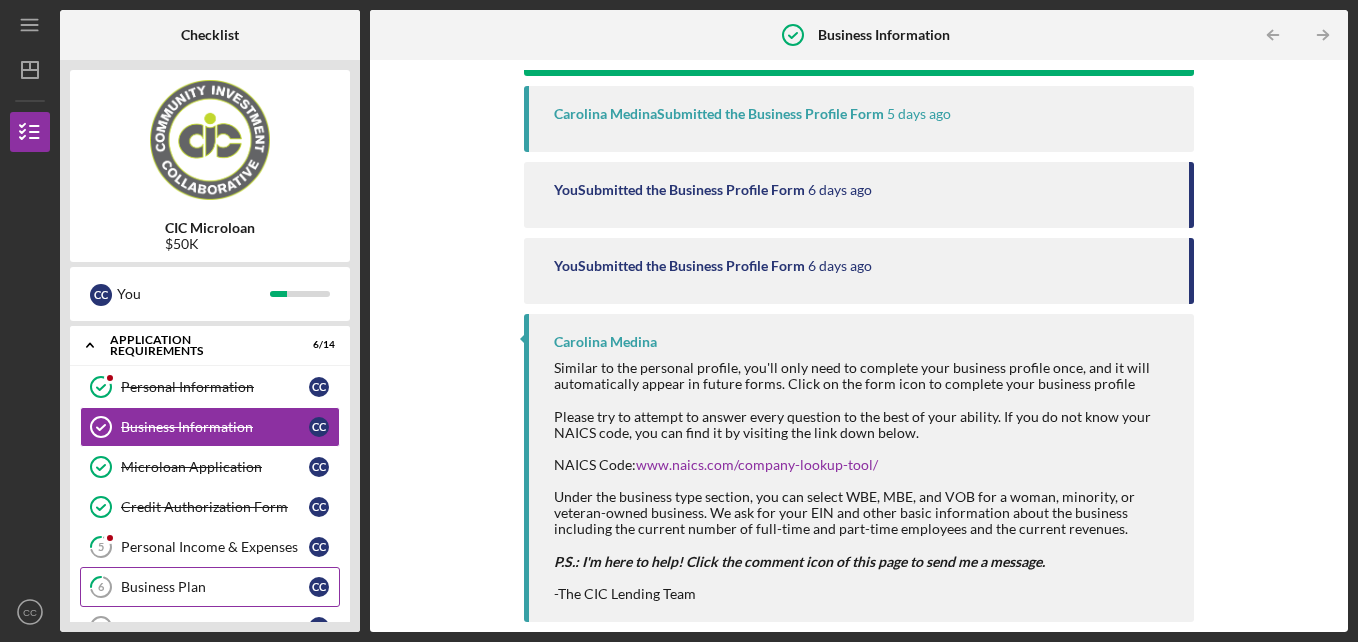 click on "Business Plan" at bounding box center [215, 587] 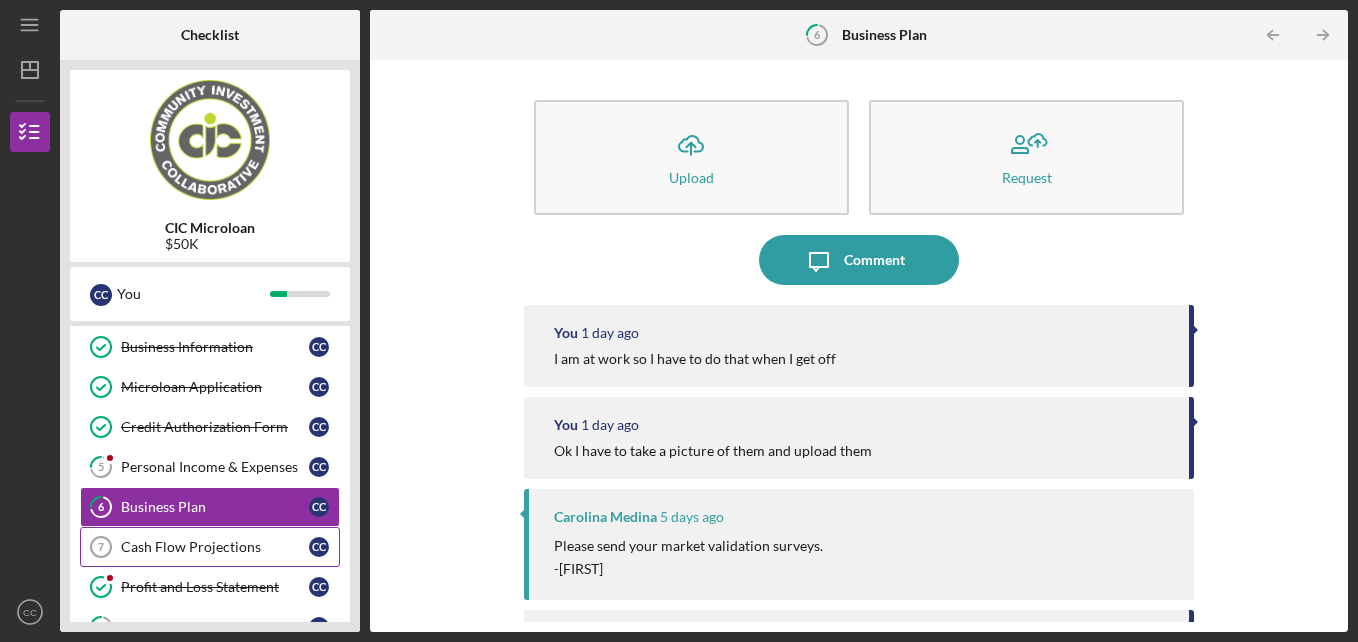 scroll, scrollTop: 120, scrollLeft: 0, axis: vertical 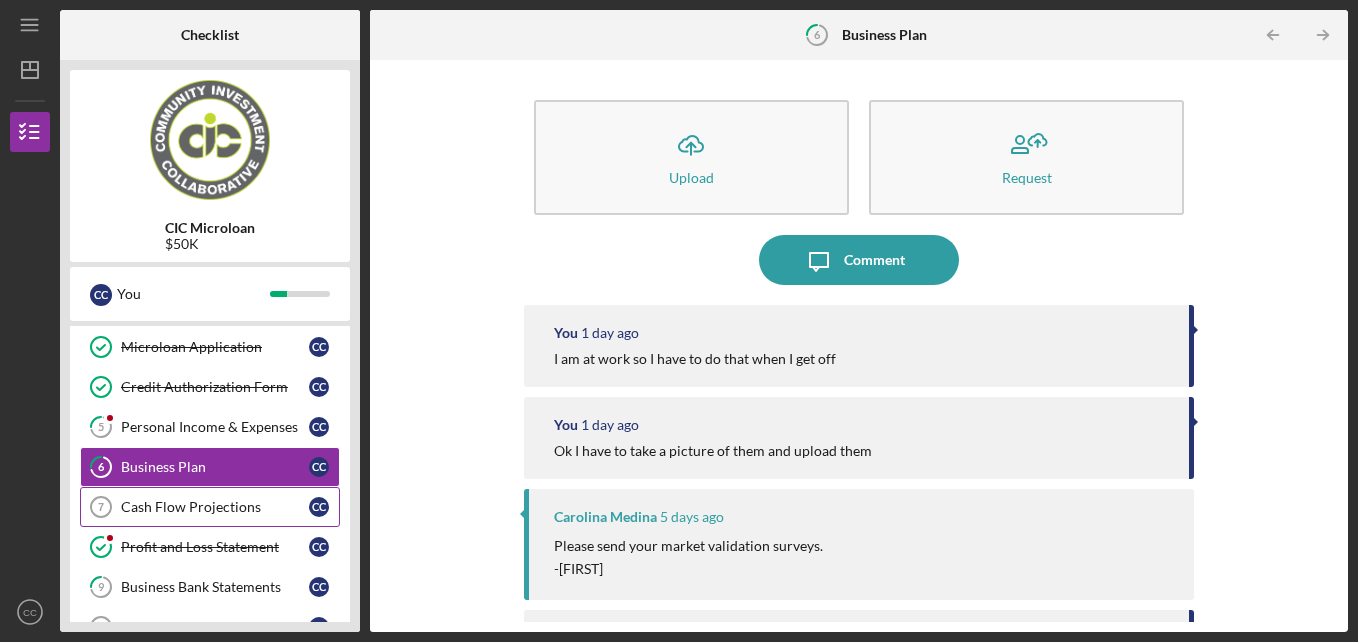 click on "Cash Flow Projections" at bounding box center (215, 507) 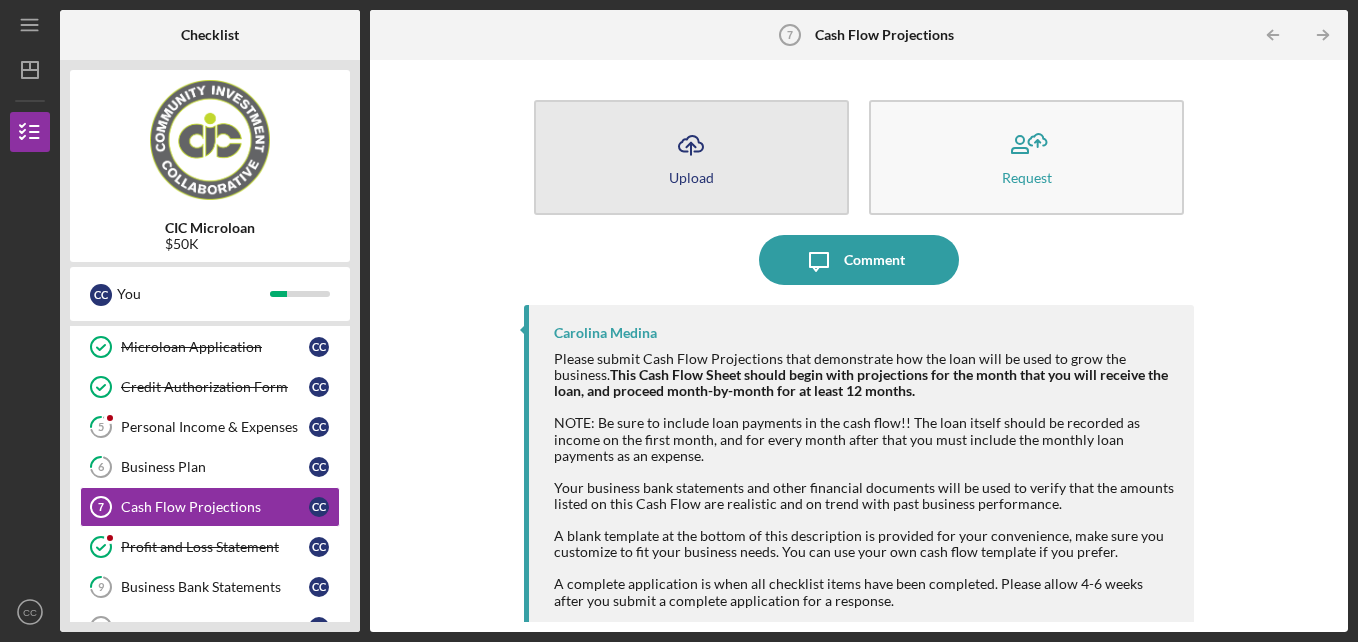 click on "Icon/Upload Upload" at bounding box center (691, 157) 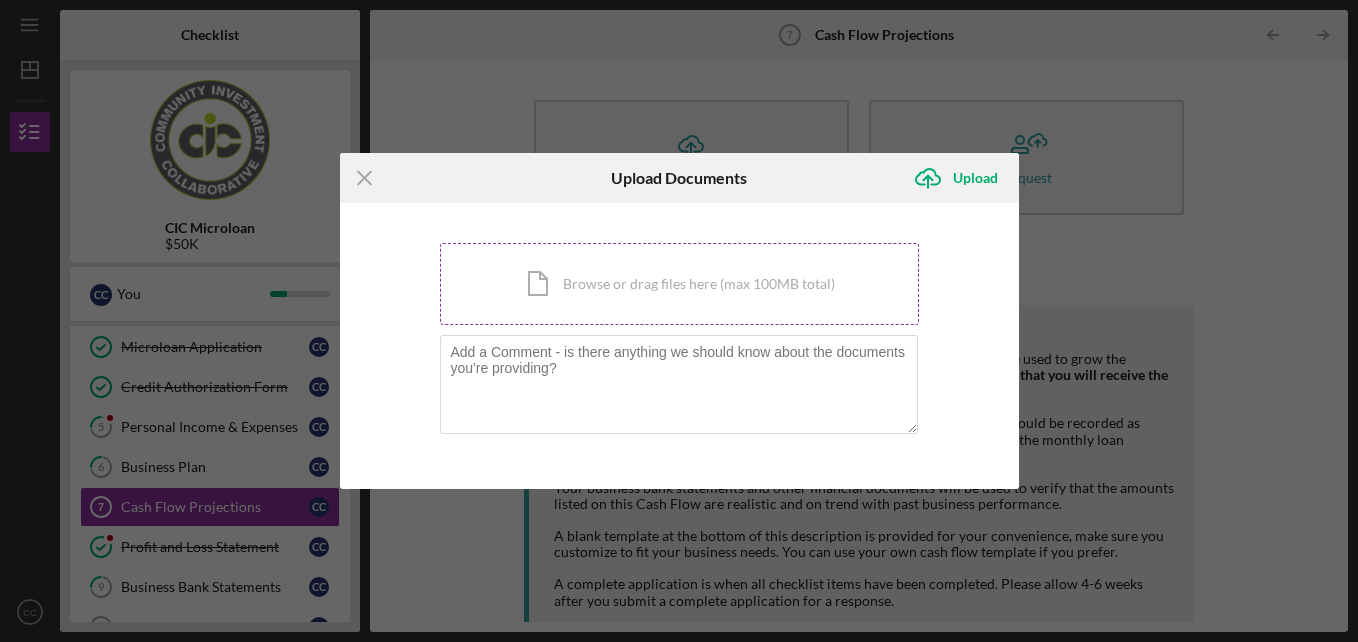 click on "Icon/Document Browse or drag files here (max 100MB total) Tap to choose files or take a photo" at bounding box center [679, 284] 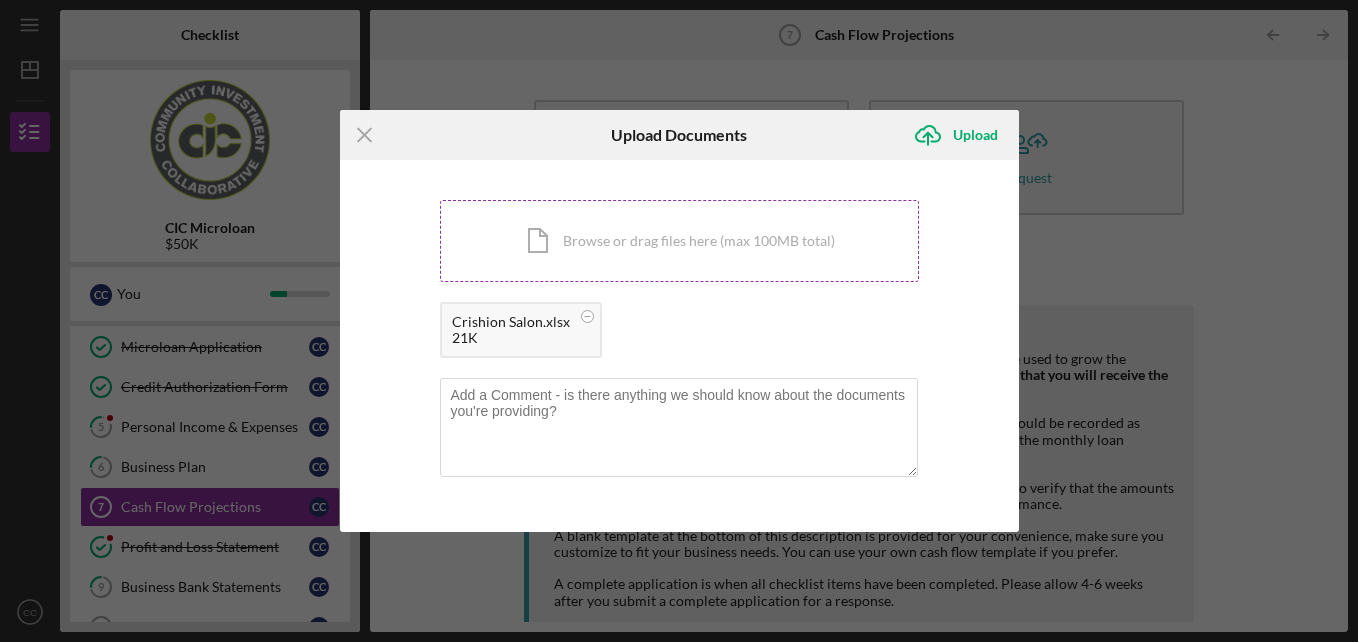 click on "Icon/Document Browse or drag files here (max 100MB total) Tap to choose files or take a photo" at bounding box center (679, 241) 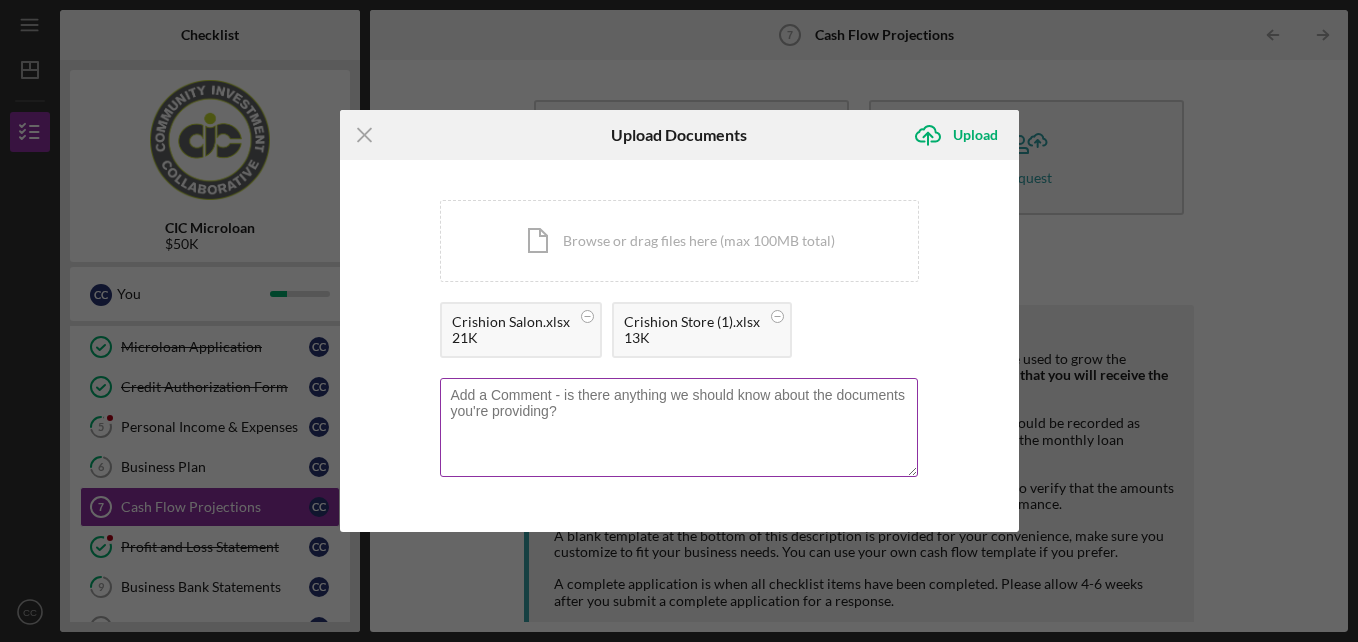 click at bounding box center (679, 427) 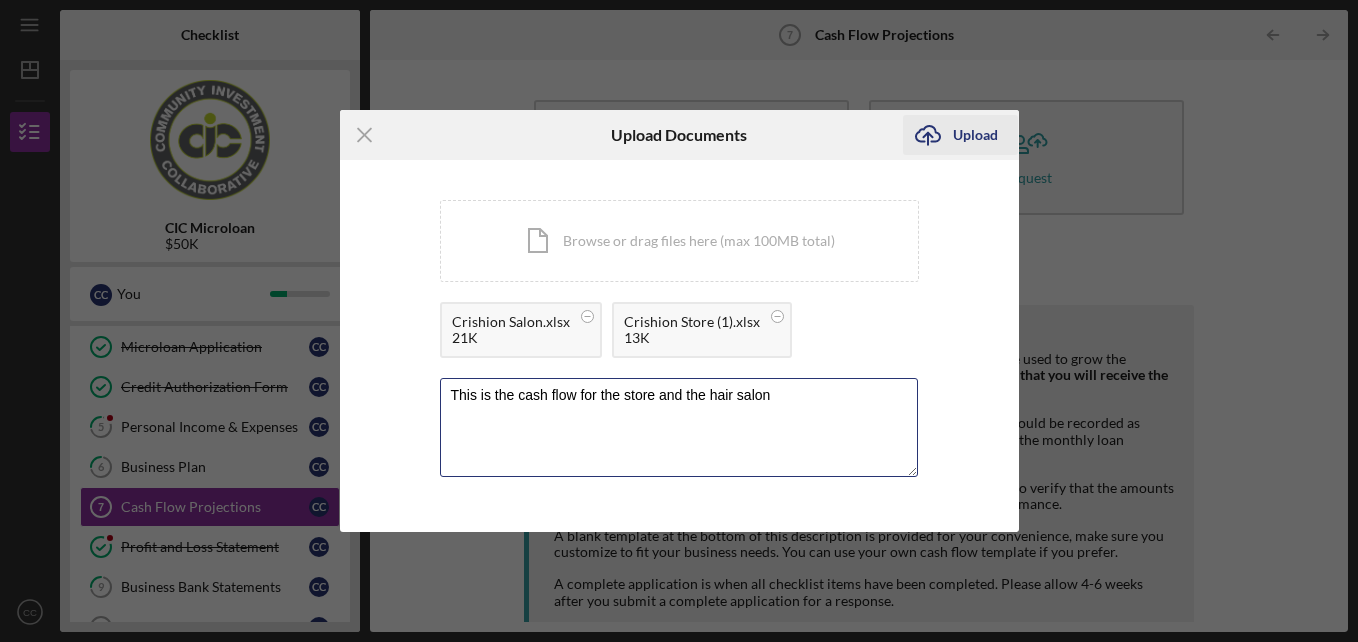 type on "This is the cash flow for the store and the hair salon" 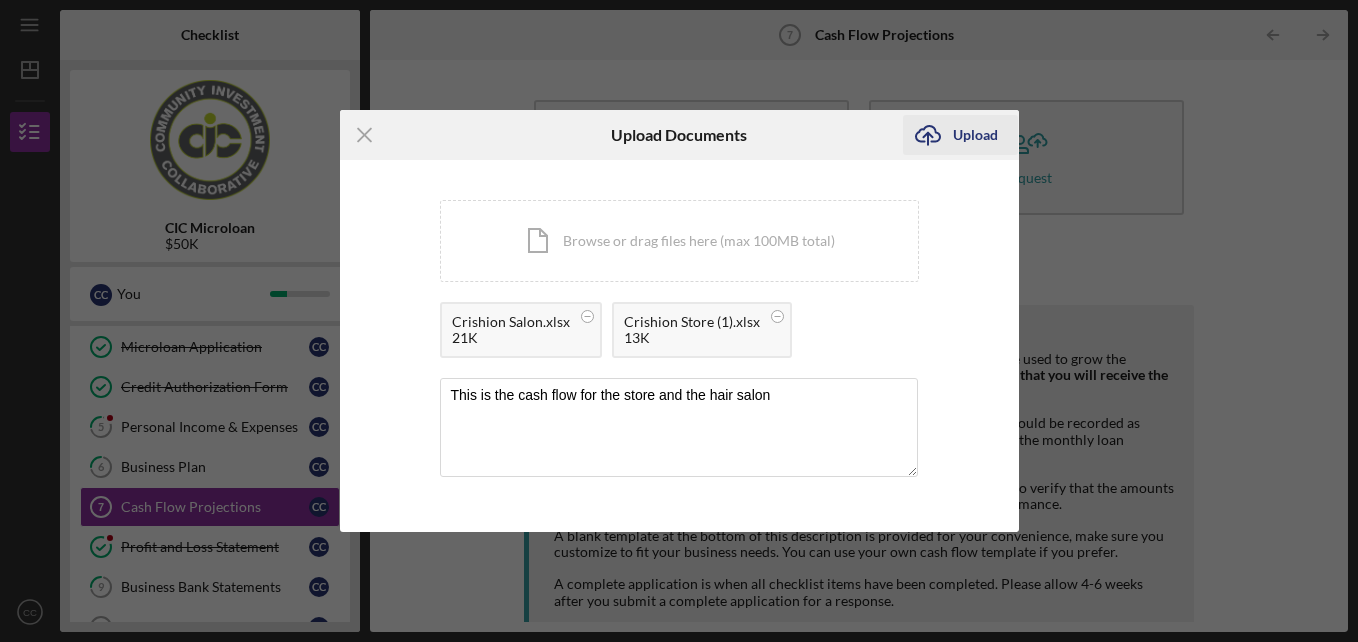 click on "Icon/Upload Upload" at bounding box center (960, 135) 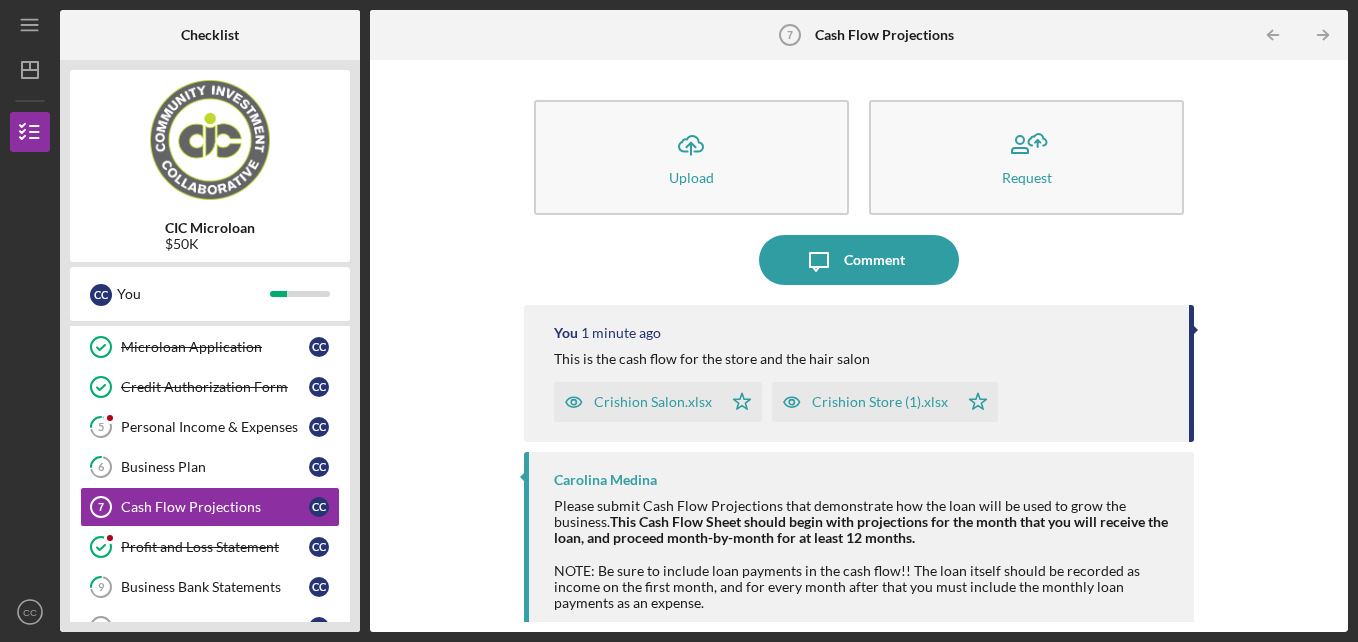 click on "Icon/Upload Upload Request Icon/Message Comment You    1 minute ago This is the cash flow for the store and the hair salon Crishion Salon.xlsx Icon/Star Crishion Store (1).xlsx Icon/Star [FIRST] [LAST]    Please submit Cash Flow Projections that demonstrate how the loan will be used to grow the business.   This Cash Flow Sheet should begin with projections for the month that you will receive the loan, and proceed month-by-month for at least 12 months.
NOTE: Be sure to include loan payments in the cash flow!! The loan itself should be recorded as income on the first month, and for every month after that you must include the monthly loan payments as an expense.    Your business bank statements and other financial documents will be used to verify that the amounts listed on this Cash Flow are realistic and on trend with past business performance.
A complete application is when all checklist items have been completed. Please allow 4-6 weeks after you submit a complete application for a response." at bounding box center (859, 346) 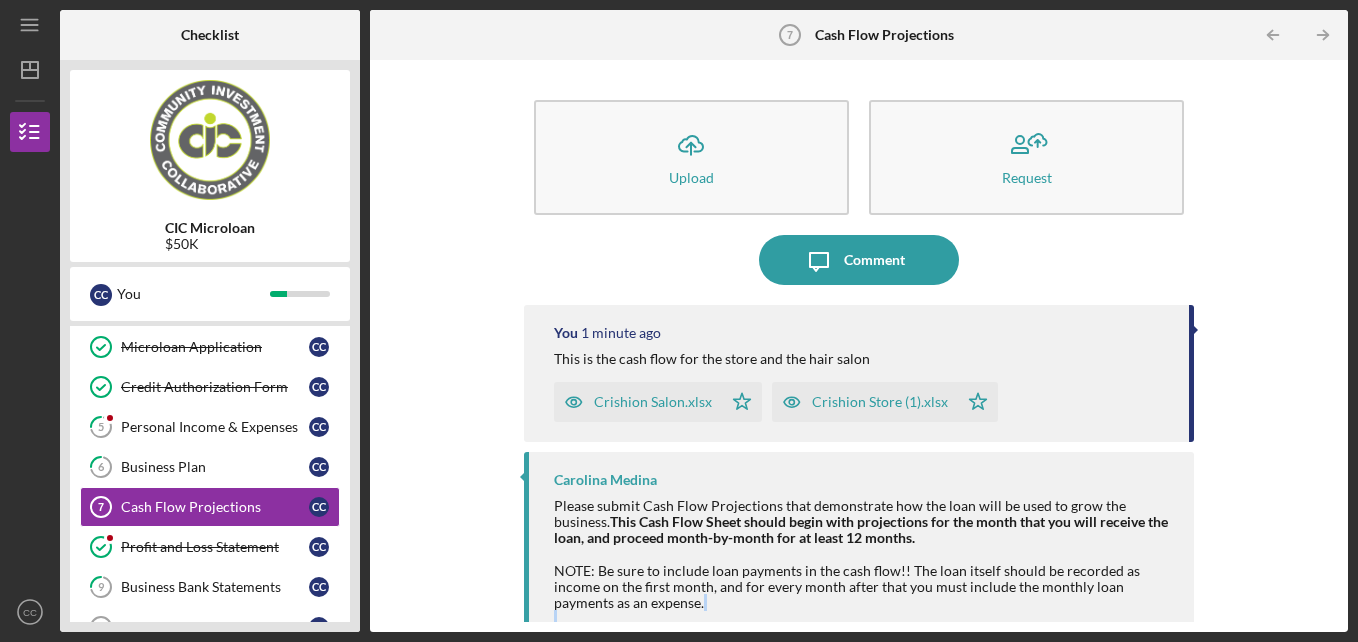 click on "Icon/Upload Upload Request Icon/Message Comment You    1 minute ago This is the cash flow for the store and the hair salon Crishion Salon.xlsx Icon/Star Crishion Store (1).xlsx Icon/Star [FIRST] [LAST]    Please submit Cash Flow Projections that demonstrate how the loan will be used to grow the business.   This Cash Flow Sheet should begin with projections for the month that you will receive the loan, and proceed month-by-month for at least 12 months.
NOTE: Be sure to include loan payments in the cash flow!! The loan itself should be recorded as income on the first month, and for every month after that you must include the monthly loan payments as an expense.    Your business bank statements and other financial documents will be used to verify that the amounts listed on this Cash Flow are realistic and on trend with past business performance.
A complete application is when all checklist items have been completed. Please allow 4-6 weeks after you submit a complete application for a response." at bounding box center (859, 346) 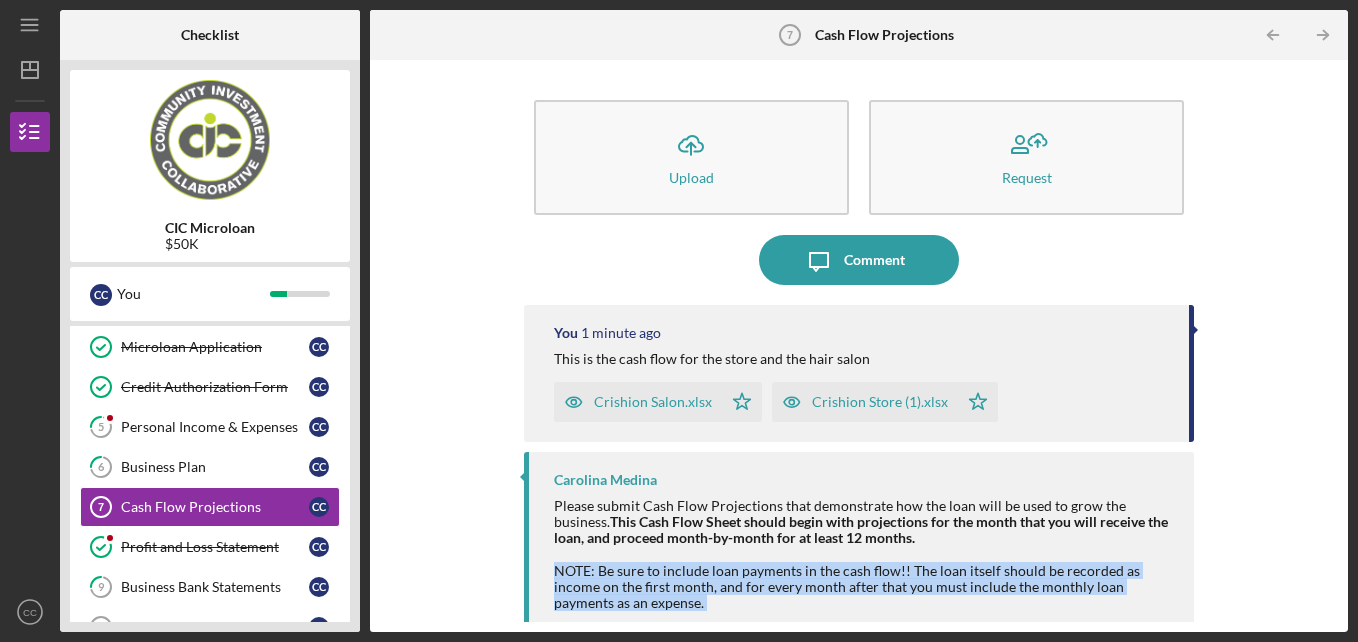 scroll, scrollTop: 11, scrollLeft: 0, axis: vertical 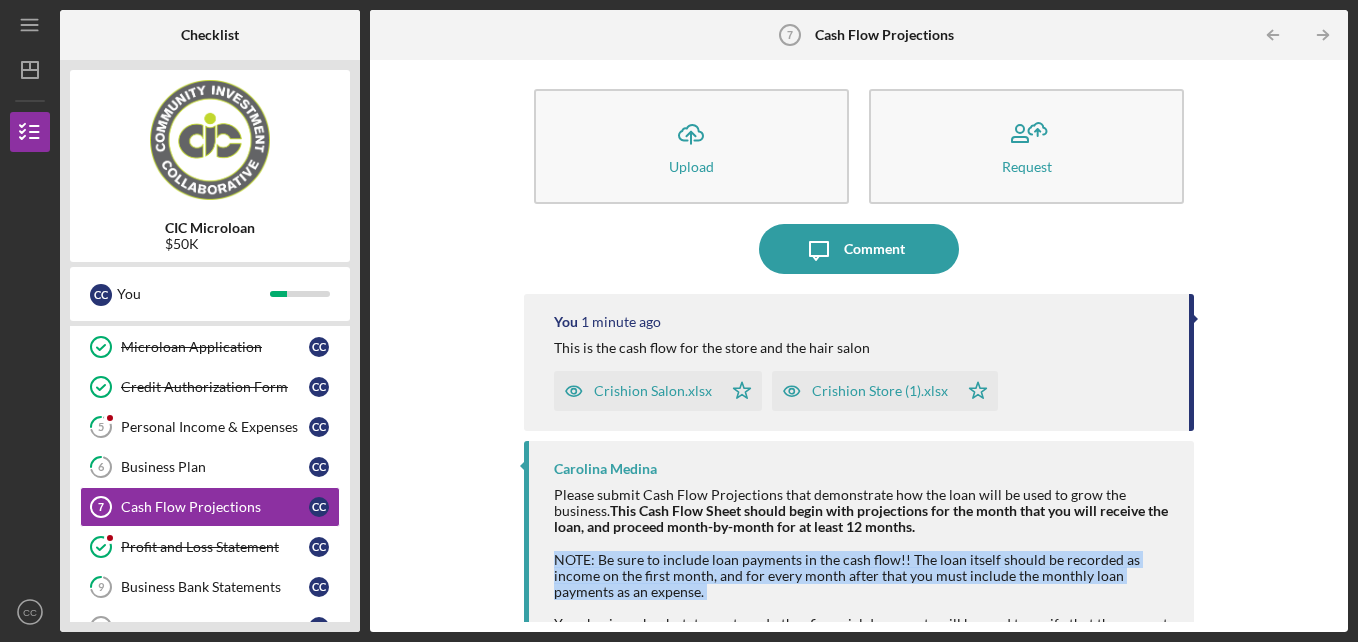 drag, startPoint x: 1341, startPoint y: 614, endPoint x: 915, endPoint y: 597, distance: 426.33908 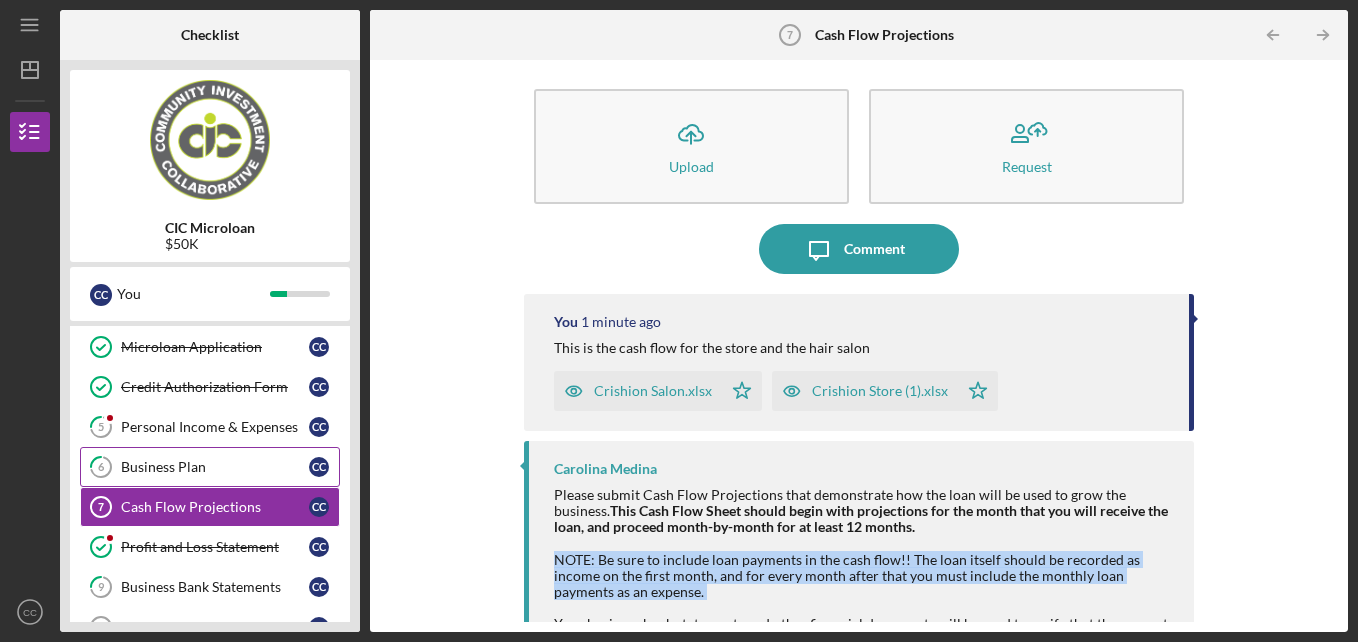 click on "Business Plan" at bounding box center (215, 467) 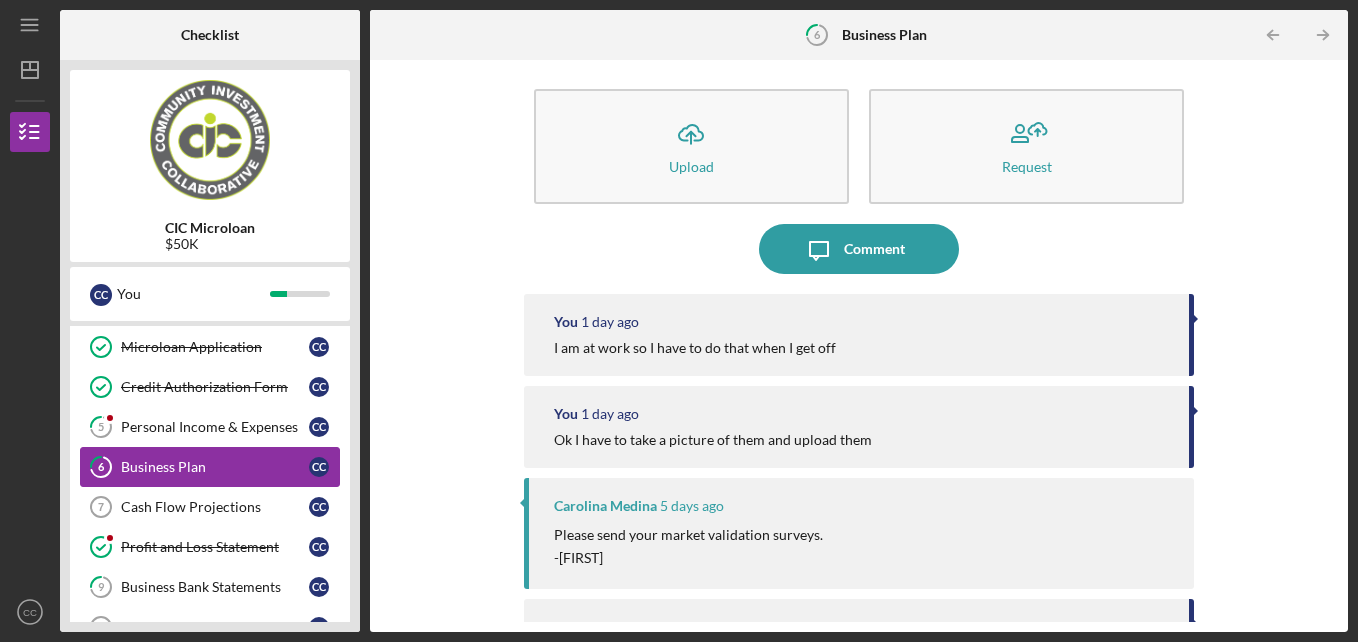 scroll, scrollTop: 0, scrollLeft: 0, axis: both 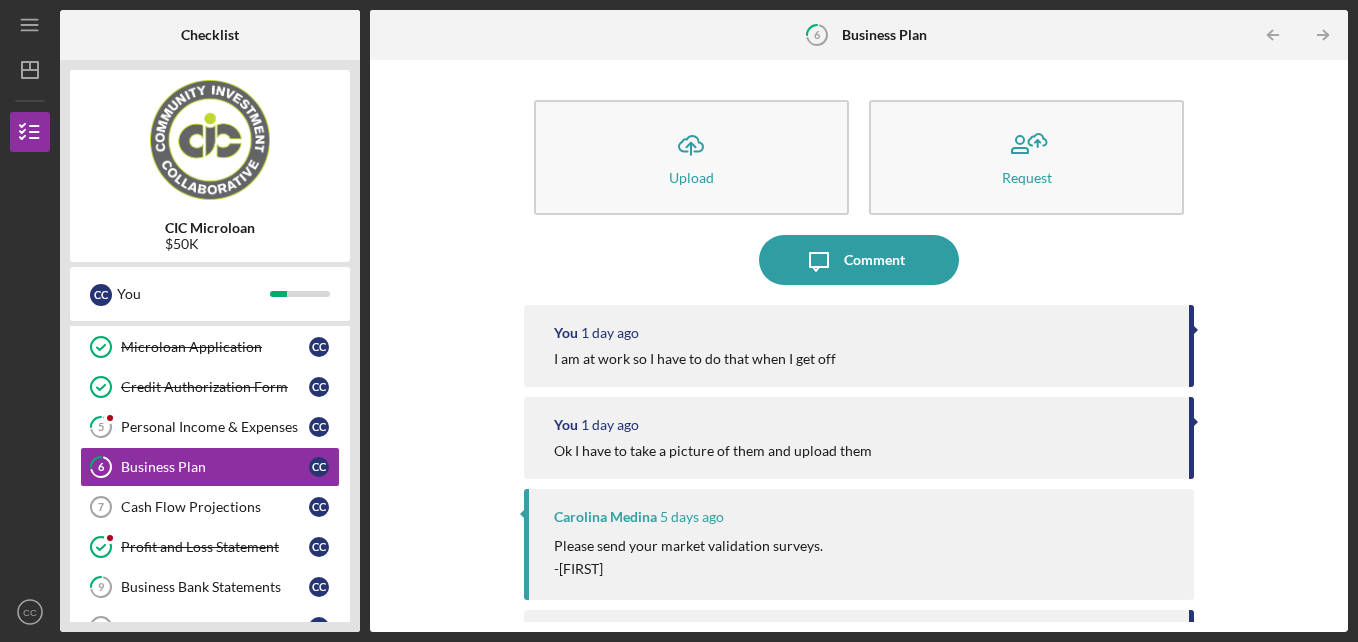 click on "Icon/Upload Upload Request Icon/Message Comment You   1 day ago I am at work so I have to do that when I get off  You   1 day ago Ok I have to take a picture of them and upload them  [FIRST] [LAST]   5 days ago Please send your market validation surveys.  -[FIRST] You   6 days ago Business 22 (2).docx Icon/Star You   6 days ago Crishion Store old excel.xls Icon/Star You   6 days ago business p2 (1).docx Icon/Star [FIRST] [LAST]   Please submit here an up-to-date copy of your business plan. If you do not have a business plan yet, at the bottom of this description is a template you can use, just download it to your computer and start editing to fit your business!  We will use your business plan to get a comprehensive picture of your business, its history, and your plan moving forward.
Here are some of the questions a business plan should answer:
What is the management and staff structure of the business?
Who are the customers and clients of the business?" at bounding box center (859, 346) 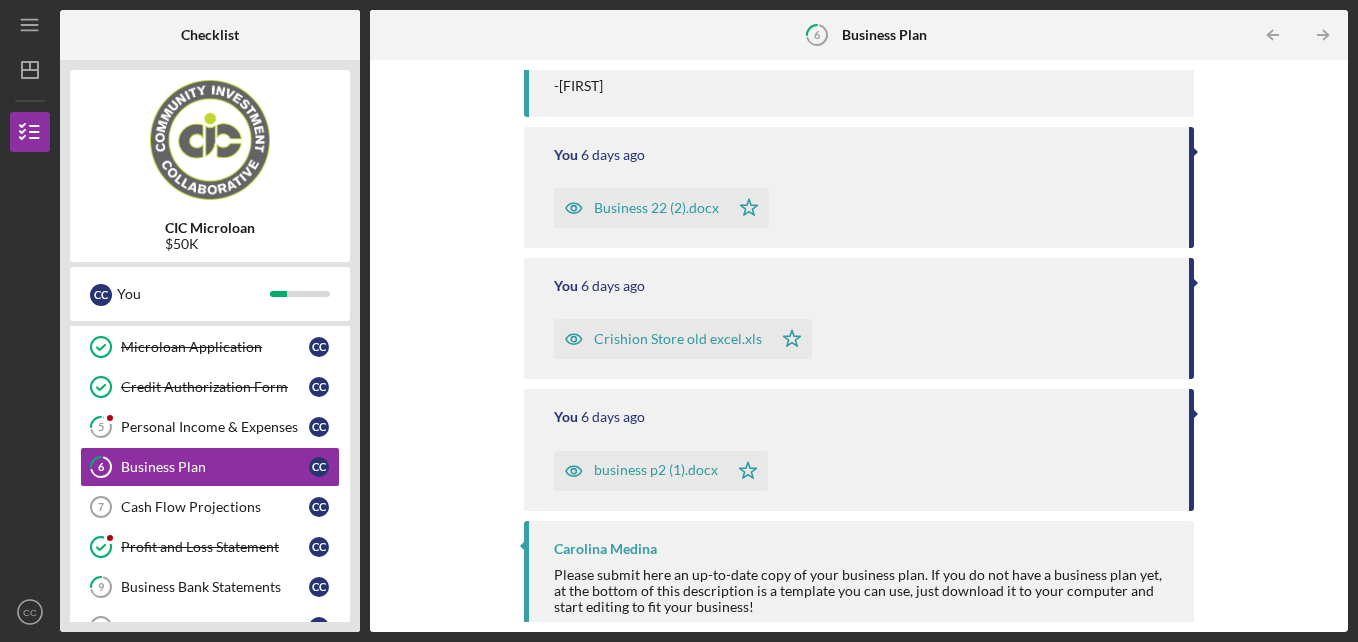 click on "Icon/Upload Upload Request Icon/Message Comment You   1 day ago I am at work so I have to do that when I get off  You   1 day ago Ok I have to take a picture of them and upload them  [FIRST] [LAST]   5 days ago Please send your market validation surveys.  -[FIRST] You   6 days ago Business 22 (2).docx Icon/Star You   6 days ago Crishion Store old excel.xls Icon/Star You   6 days ago business p2 (1).docx Icon/Star [FIRST] [LAST]   Please submit here an up-to-date copy of your business plan. If you do not have a business plan yet, at the bottom of this description is a template you can use, just download it to your computer and start editing to fit your business!  We will use your business plan to get a comprehensive picture of your business, its history, and your plan moving forward.
Here are some of the questions a business plan should answer:
What is the management and staff structure of the business?
Who are the customers and clients of the business?" at bounding box center (859, 346) 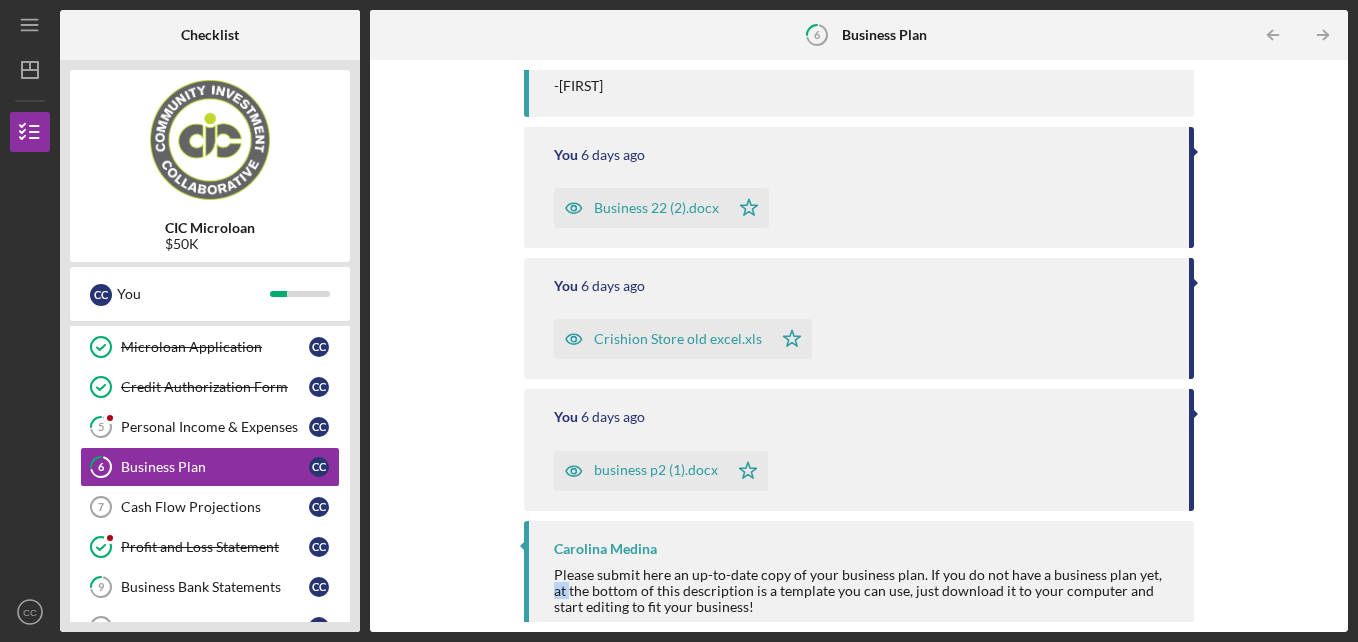 click on "Icon/Upload Upload Request Icon/Message Comment You   1 day ago I am at work so I have to do that when I get off  You   1 day ago Ok I have to take a picture of them and upload them  [FIRST] [LAST]   5 days ago Please send your market validation surveys.  -[FIRST] You   6 days ago Business 22 (2).docx Icon/Star You   6 days ago Crishion Store old excel.xls Icon/Star You   6 days ago business p2 (1).docx Icon/Star [FIRST] [LAST]   Please submit here an up-to-date copy of your business plan. If you do not have a business plan yet, at the bottom of this description is a template you can use, just download it to your computer and start editing to fit your business!  We will use your business plan to get a comprehensive picture of your business, its history, and your plan moving forward.
Here are some of the questions a business plan should answer:
What is the management and staff structure of the business?
Who are the customers and clients of the business?" at bounding box center [859, 346] 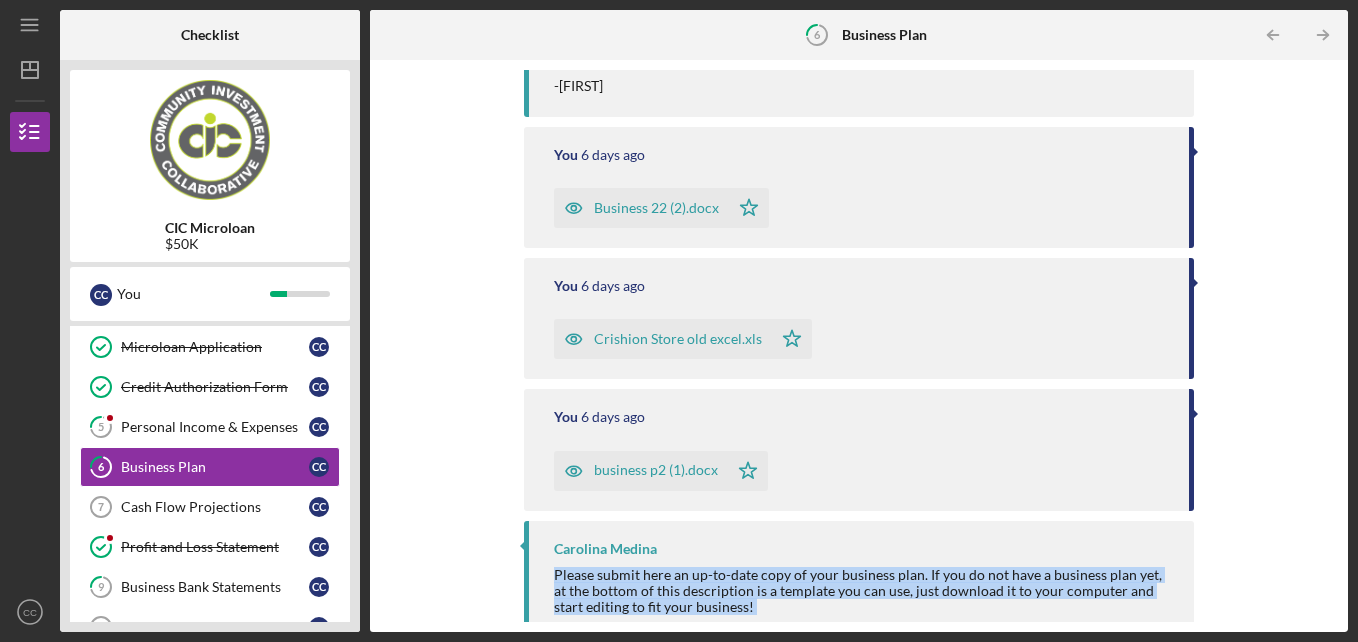 click on "Icon/Upload Upload Request Icon/Message Comment You   1 day ago I am at work so I have to do that when I get off  You   1 day ago Ok I have to take a picture of them and upload them  [FIRST] [LAST]   5 days ago Please send your market validation surveys.  -[FIRST] You   6 days ago Business 22 (2).docx Icon/Star You   6 days ago Crishion Store old excel.xls Icon/Star You   6 days ago business p2 (1).docx Icon/Star [FIRST] [LAST]   Please submit here an up-to-date copy of your business plan. If you do not have a business plan yet, at the bottom of this description is a template you can use, just download it to your computer and start editing to fit your business!  We will use your business plan to get a comprehensive picture of your business, its history, and your plan moving forward.
Here are some of the questions a business plan should answer:
What is the management and staff structure of the business?
Who are the customers and clients of the business?" at bounding box center (859, 346) 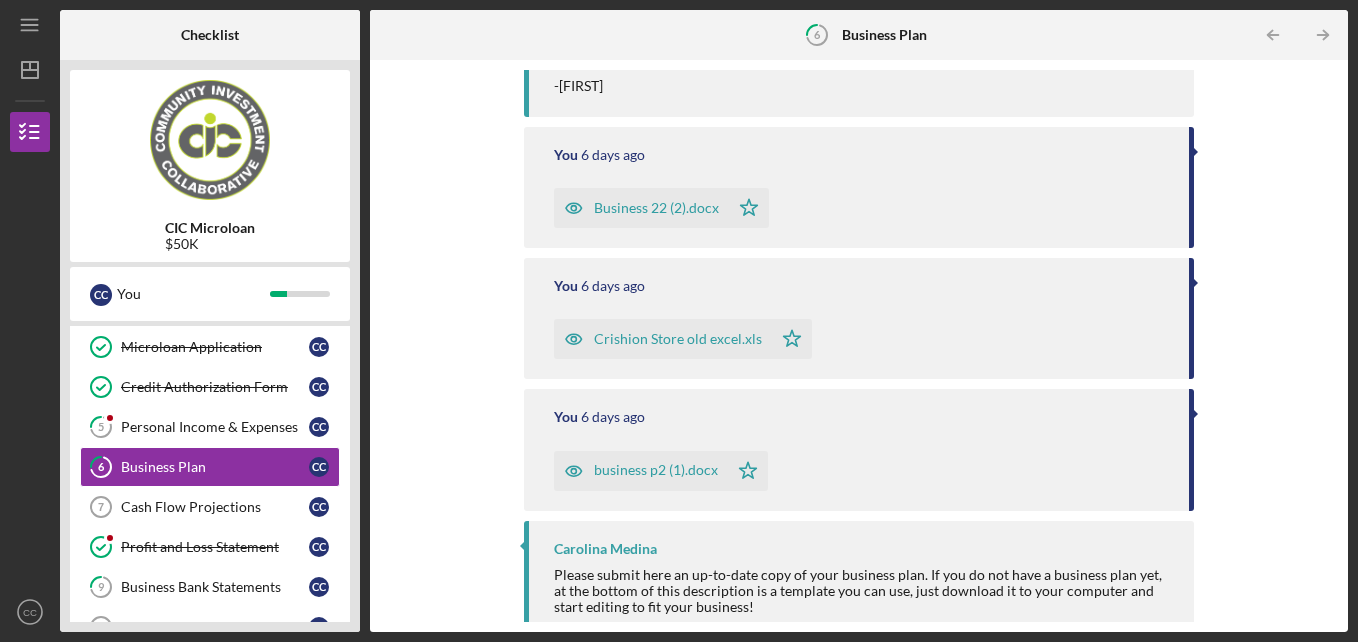 drag, startPoint x: 1339, startPoint y: 564, endPoint x: 1278, endPoint y: 460, distance: 120.56948 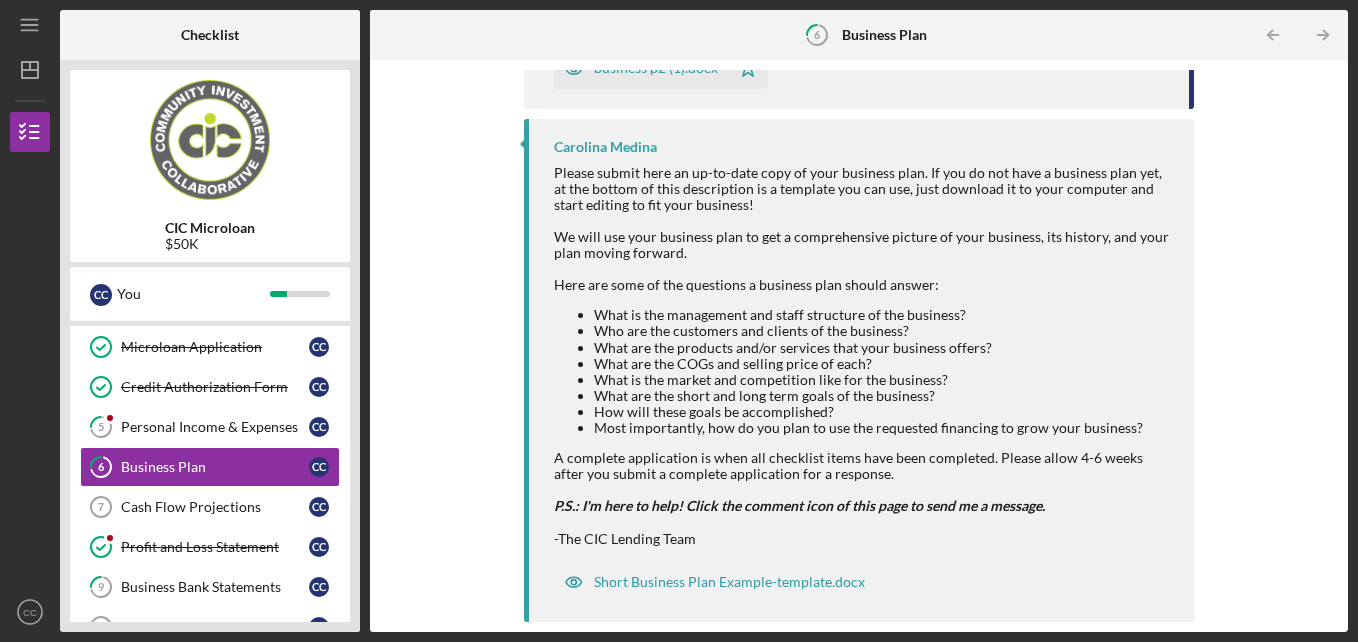 click on "Icon/Upload Upload Request Icon/Message Comment You   1 day ago I am at work so I have to do that when I get off  You   1 day ago Ok I have to take a picture of them and upload them  [FIRST] [LAST]   5 days ago Please send your market validation surveys.  -[FIRST] You   6 days ago Business 22 (2).docx Icon/Star You   6 days ago Crishion Store old excel.xls Icon/Star You   6 days ago business p2 (1).docx Icon/Star [FIRST] [LAST]   Please submit here an up-to-date copy of your business plan. If you do not have a business plan yet, at the bottom of this description is a template you can use, just download it to your computer and start editing to fit your business!  We will use your business plan to get a comprehensive picture of your business, its history, and your plan moving forward.
Here are some of the questions a business plan should answer:
What is the management and staff structure of the business?
Who are the customers and clients of the business?" at bounding box center (859, 346) 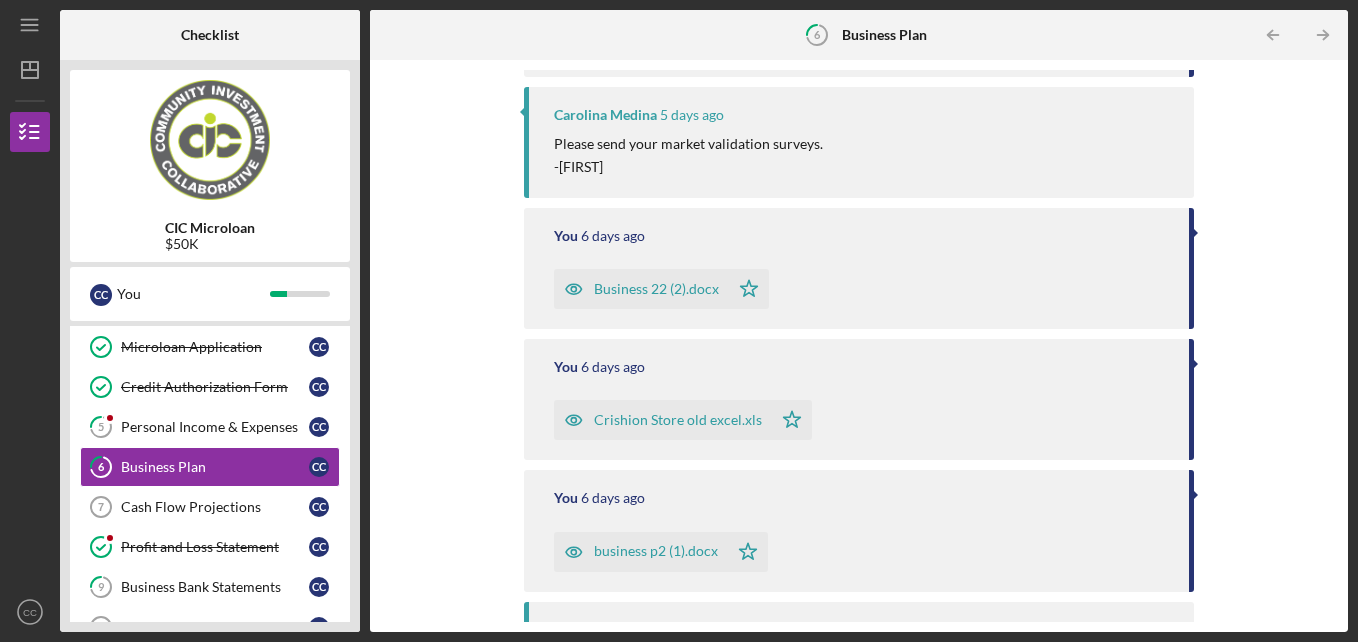 scroll, scrollTop: 0, scrollLeft: 0, axis: both 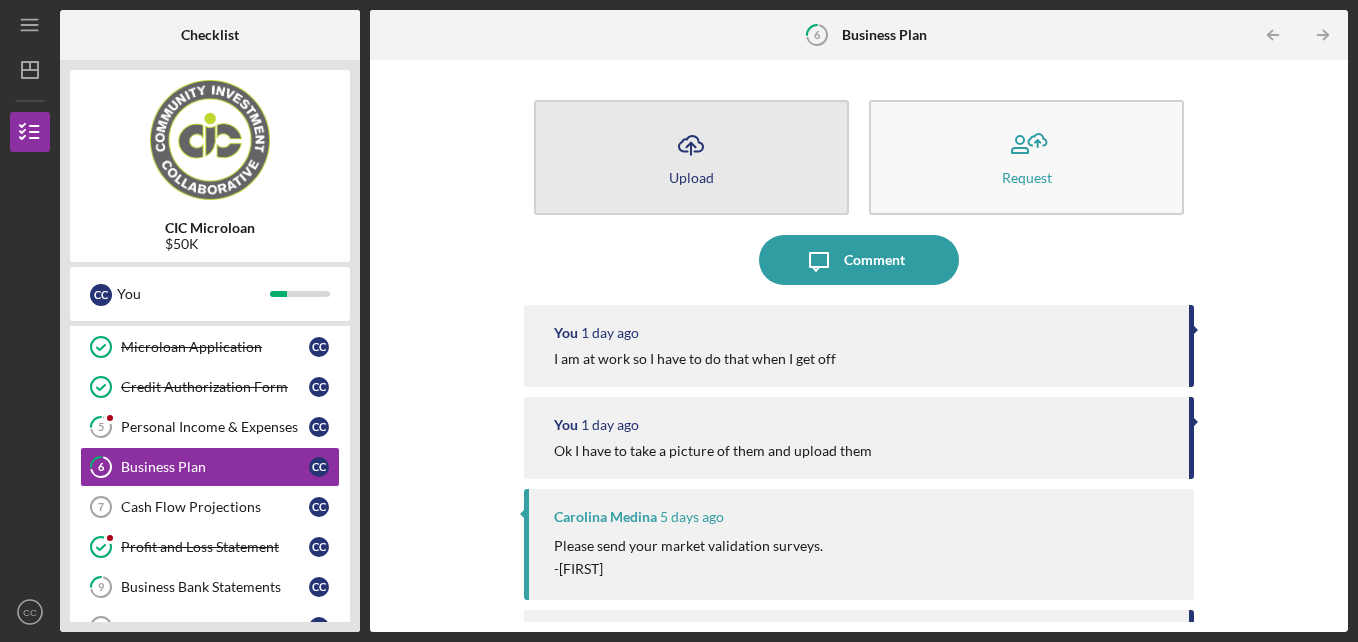 click 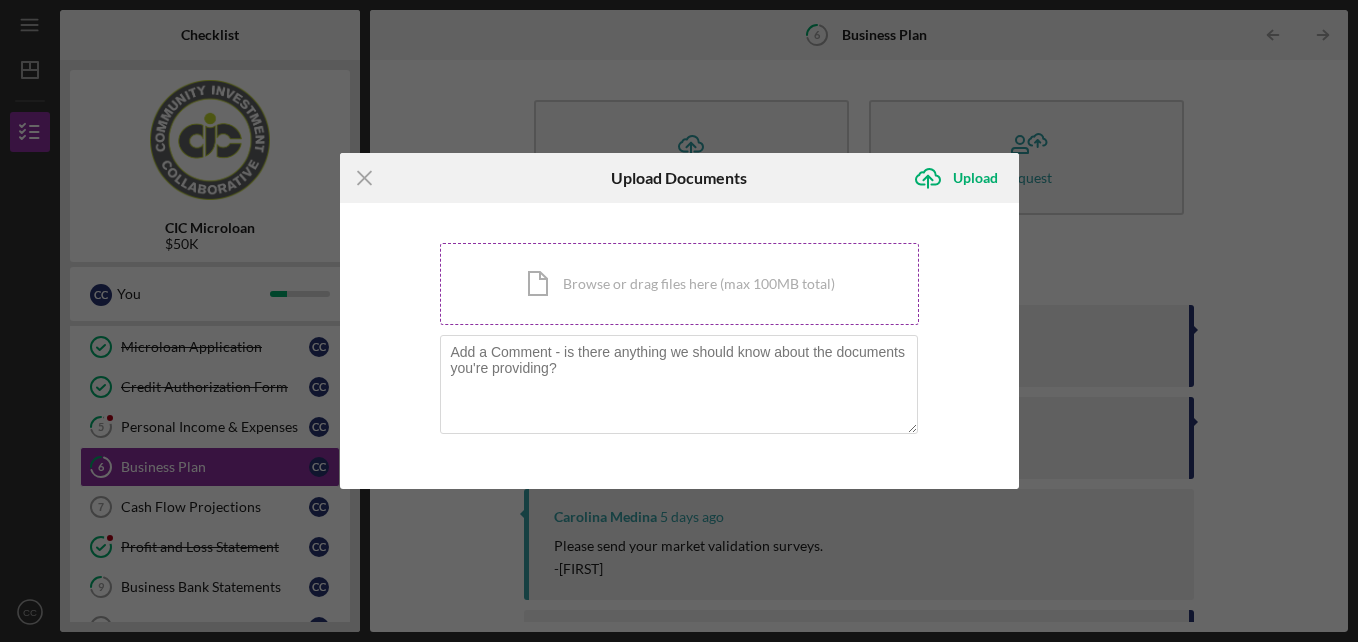 click on "Icon/Document Browse or drag files here (max 100MB total) Tap to choose files or take a photo" at bounding box center [679, 284] 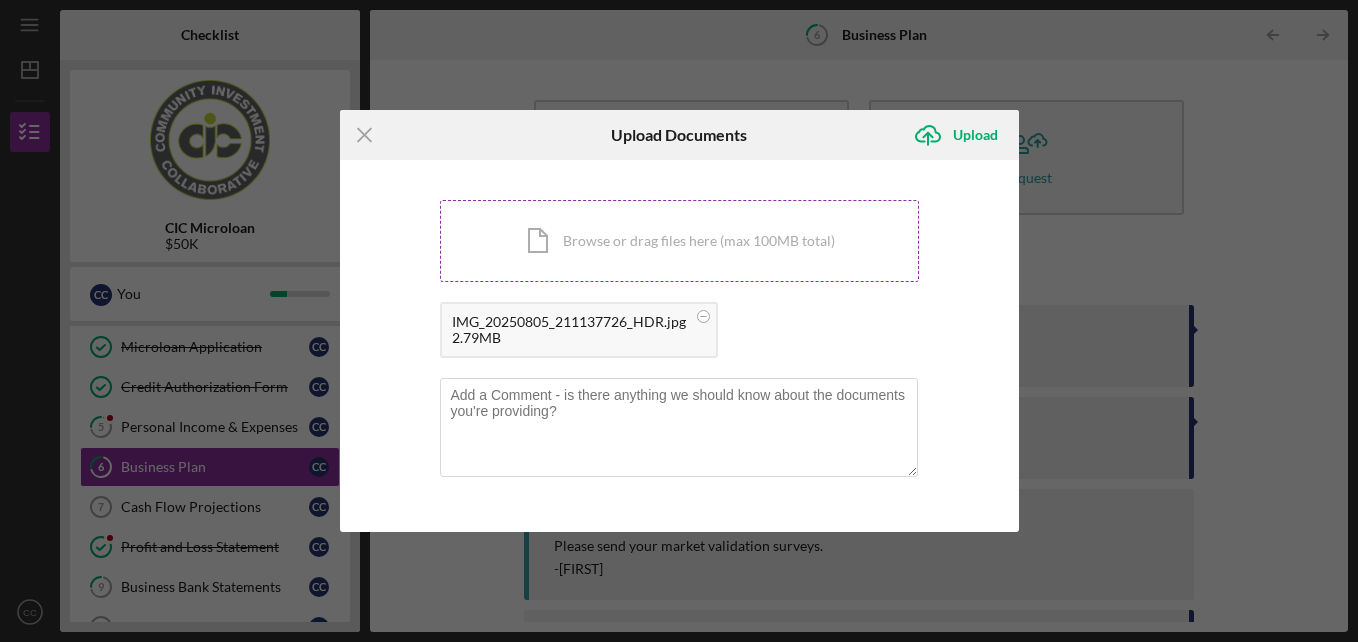 click on "Icon/Document Browse or drag files here (max 100MB total) Tap to choose files or take a photo" at bounding box center (679, 241) 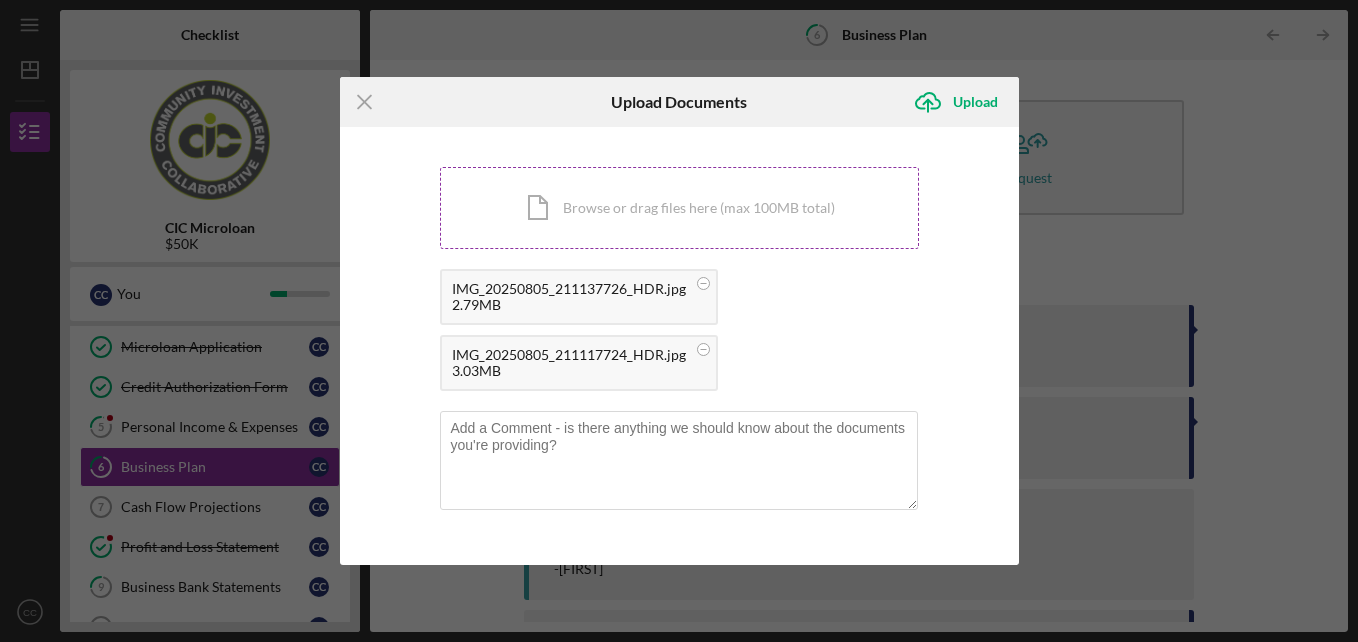 click on "Icon/Document Browse or drag files here (max 100MB total) Tap to choose files or take a photo" at bounding box center (679, 208) 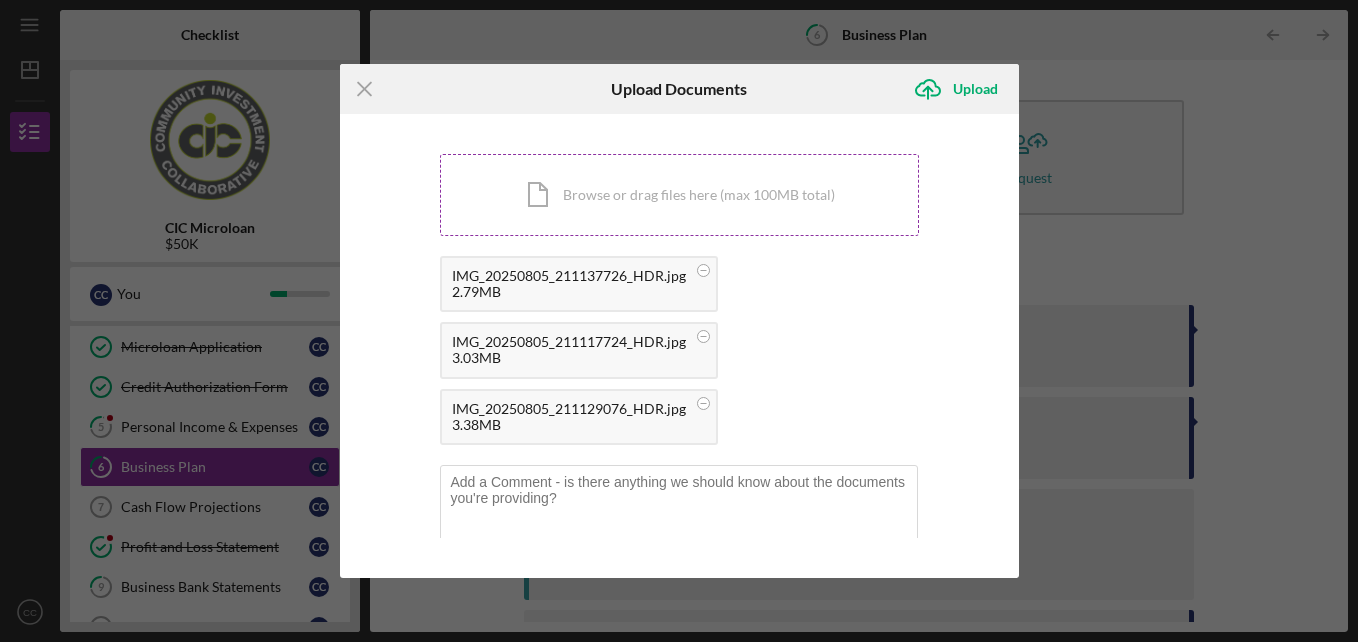 click on "Icon/Document Browse or drag files here (max 100MB total) Tap to choose files or take a photo" at bounding box center [679, 195] 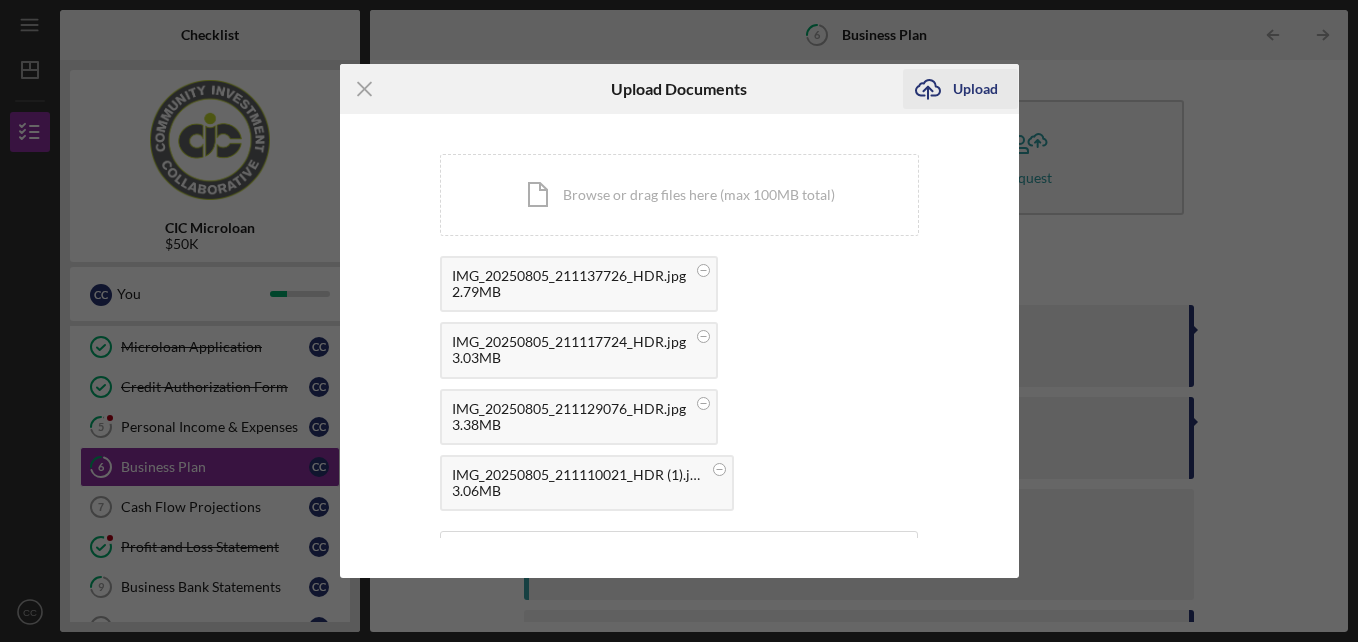 click on "Upload" at bounding box center (975, 89) 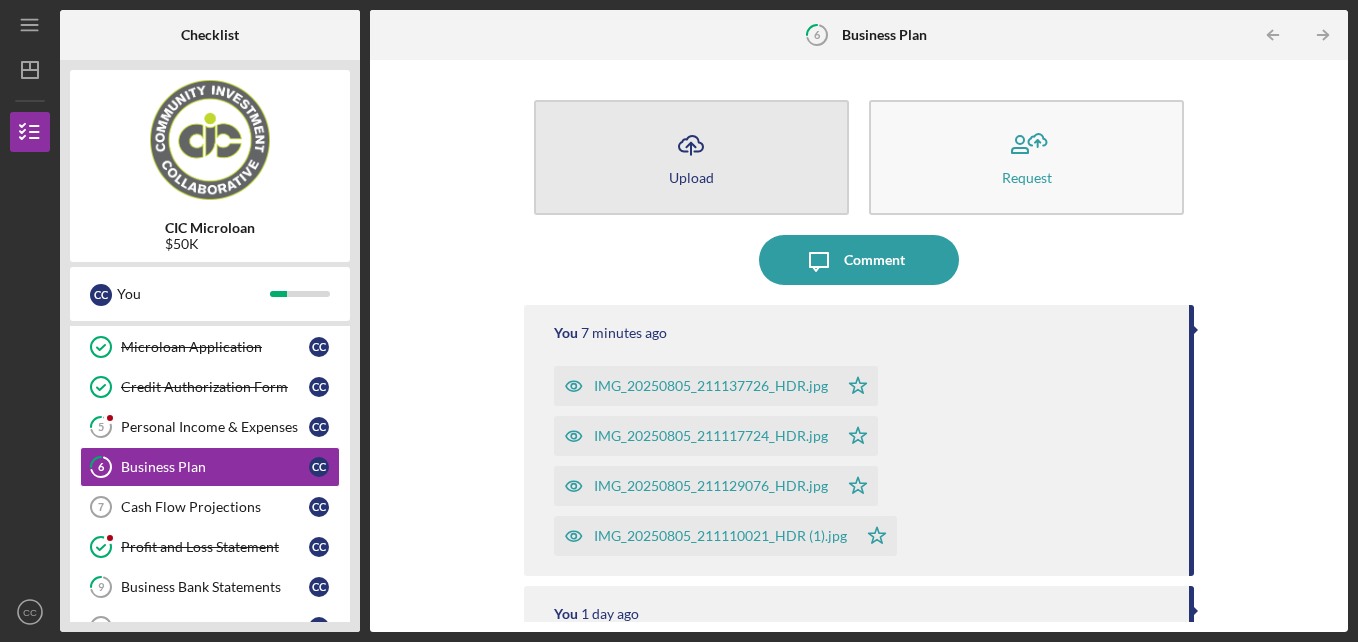 click on "Upload" at bounding box center (691, 177) 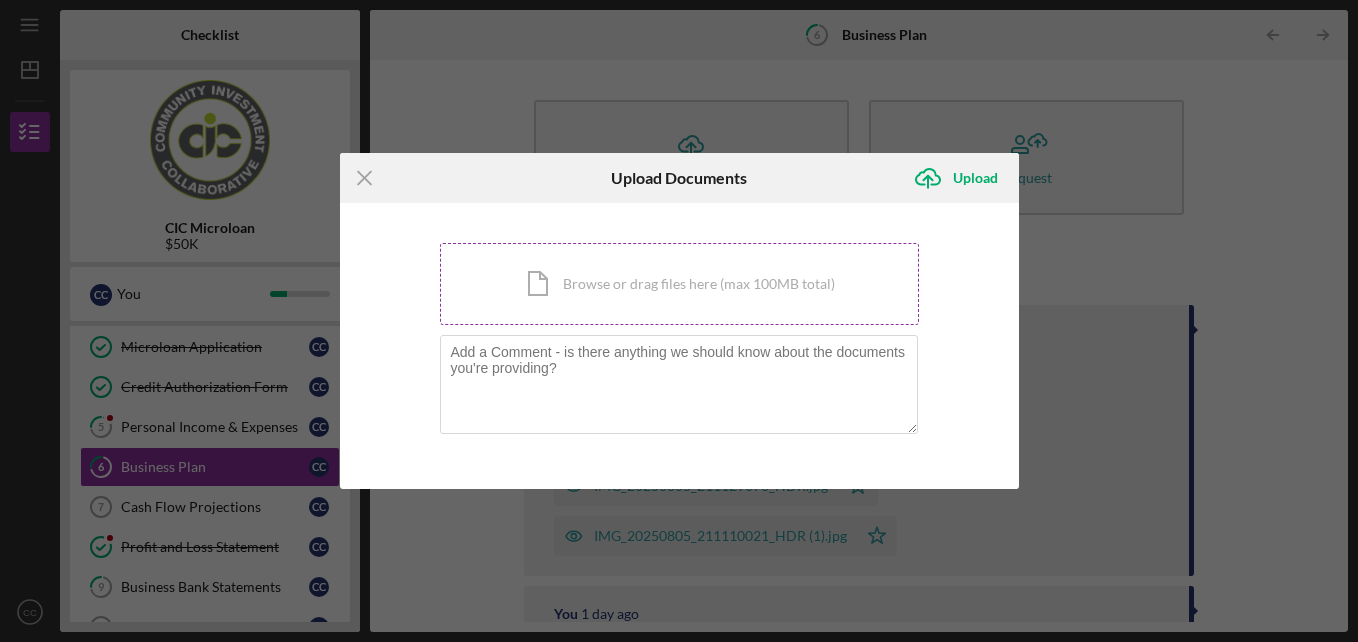 click on "Icon/Document Browse or drag files here (max 100MB total) Tap to choose files or take a photo" at bounding box center (679, 284) 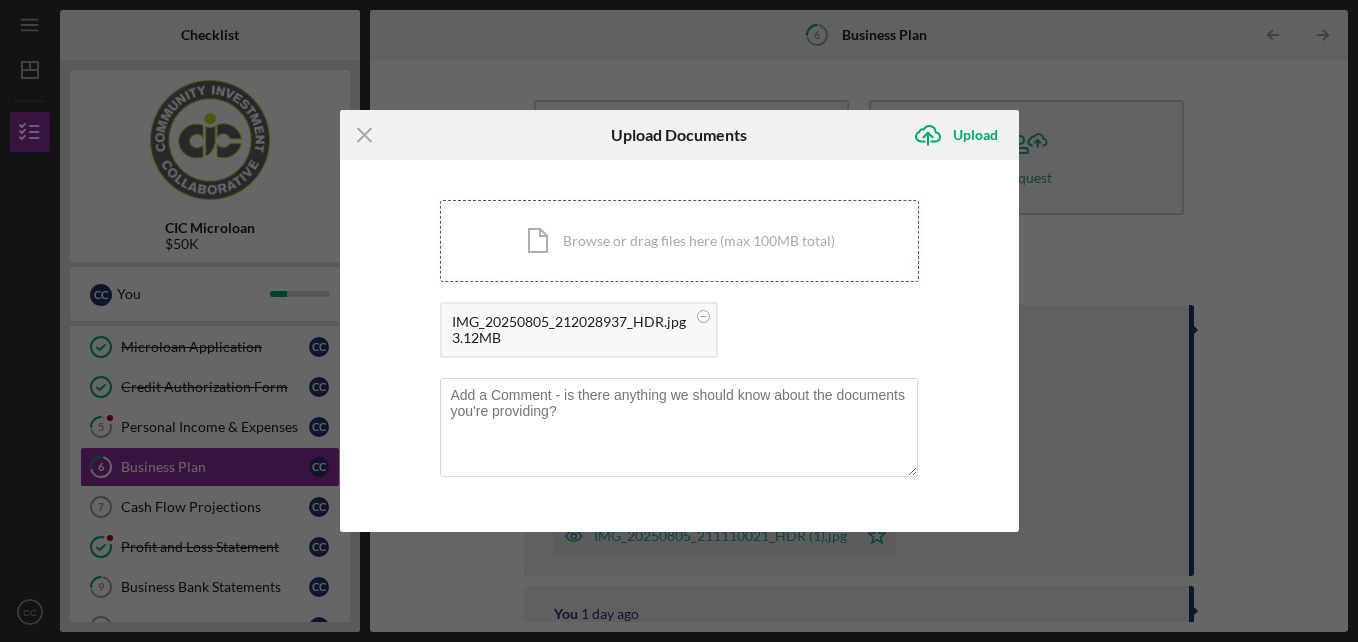 click on "Icon/Document Browse or drag files here (max 100MB total) Tap to choose files or take a photo" at bounding box center [679, 241] 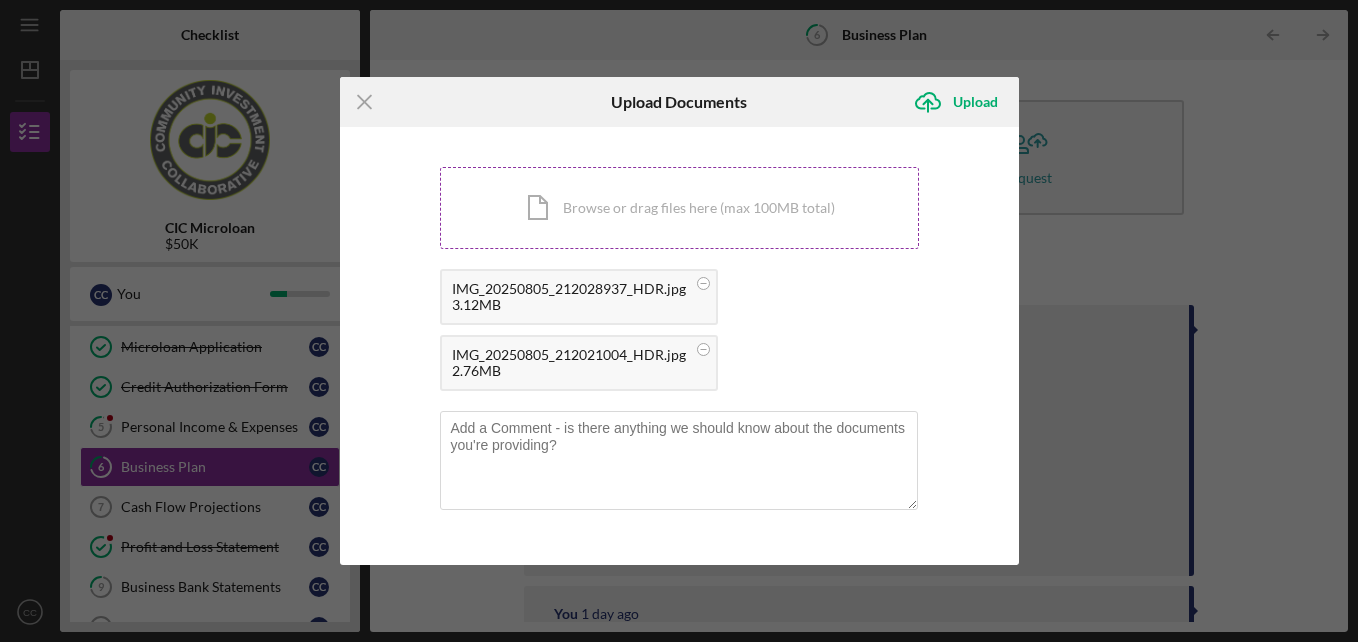 click on "Icon/Document Browse or drag files here (max 100MB total) Tap to choose files or take a photo" at bounding box center [679, 208] 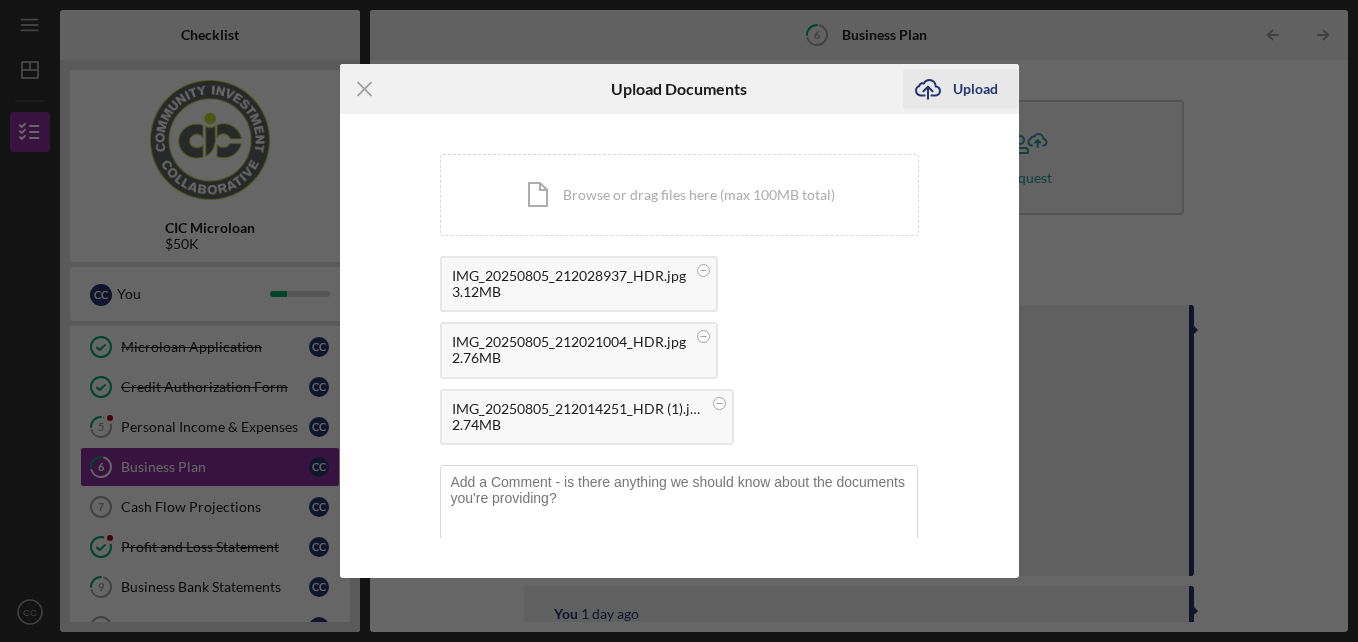 click on "Upload" at bounding box center (975, 89) 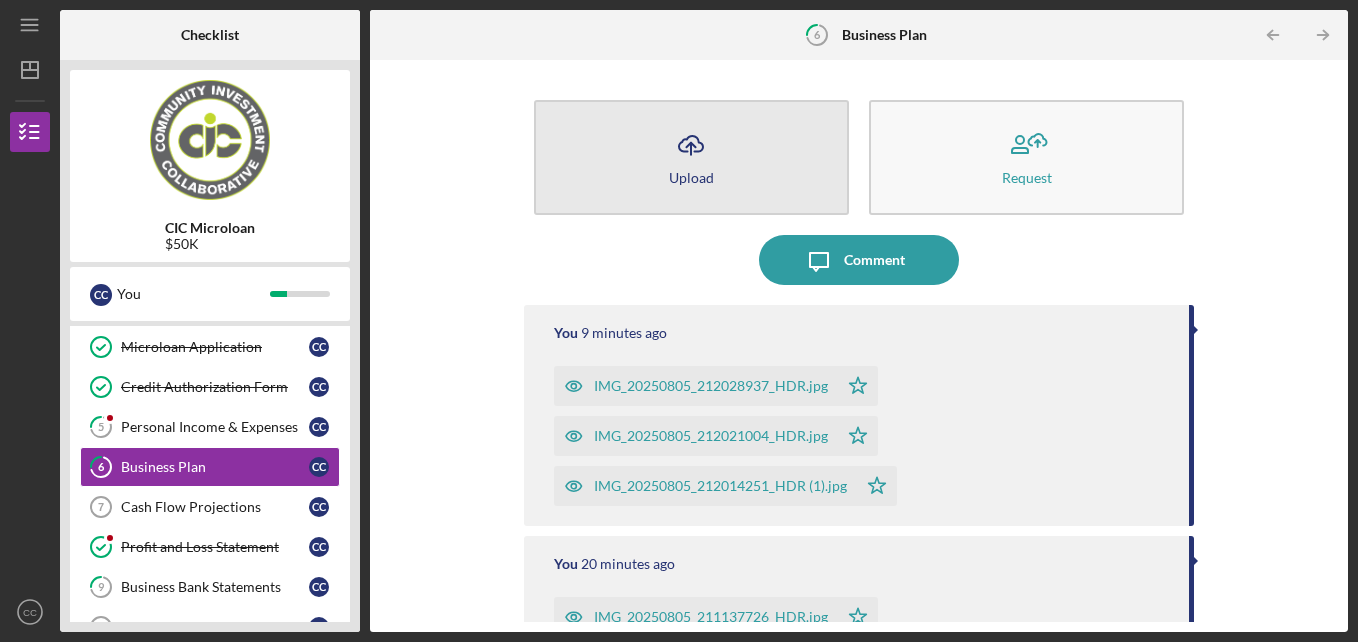 click on "Icon/Upload" 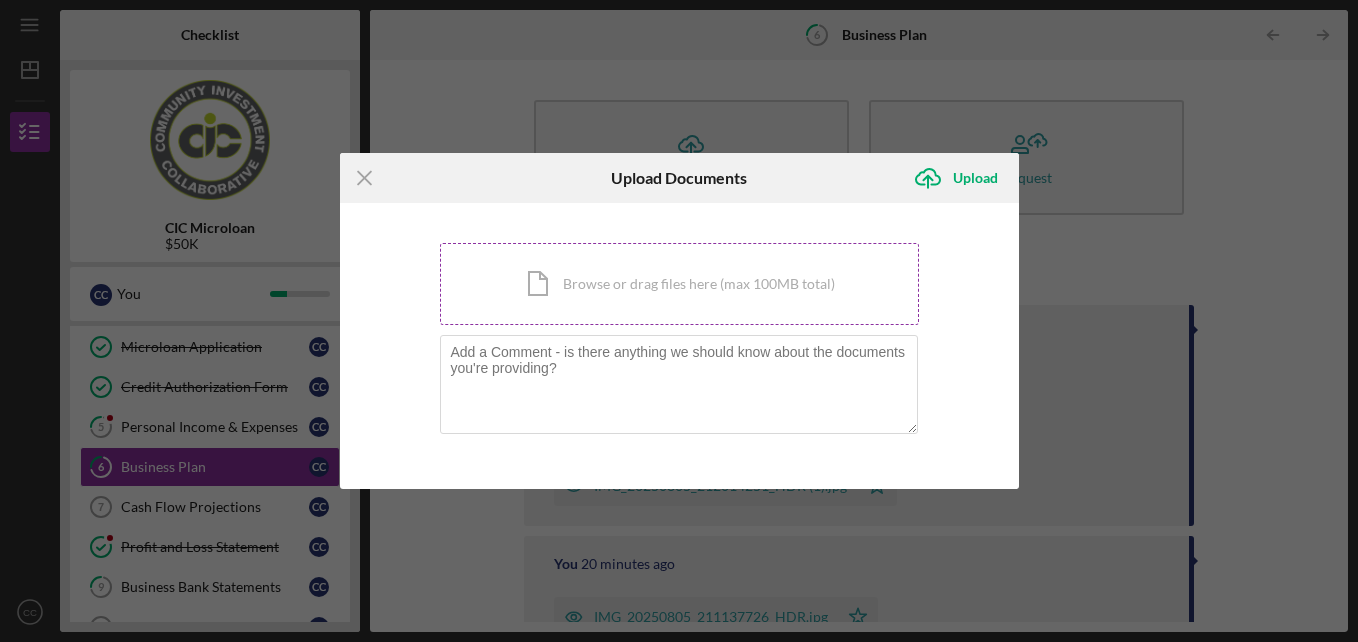 click on "Icon/Document Browse or drag files here (max 100MB total) Tap to choose files or take a photo" at bounding box center (679, 284) 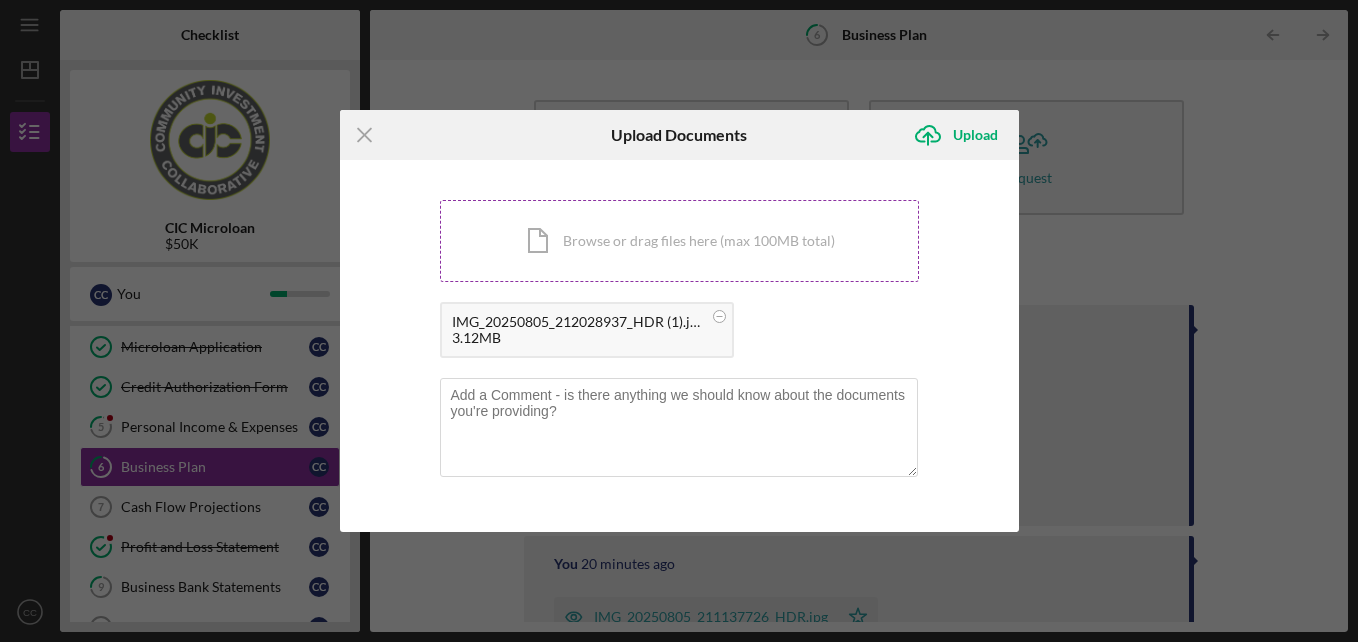click on "Icon/Document Browse or drag files here (max 100MB total) Tap to choose files or take a photo" at bounding box center (679, 241) 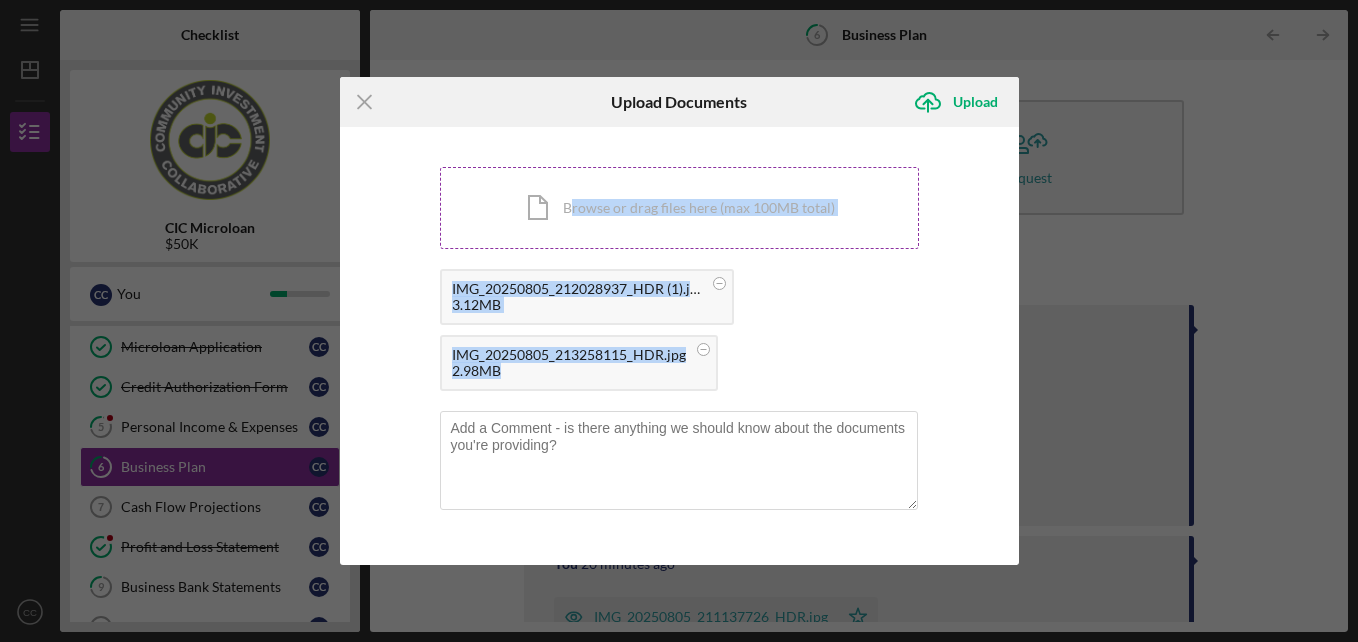 drag, startPoint x: 656, startPoint y: 247, endPoint x: 575, endPoint y: 199, distance: 94.15413 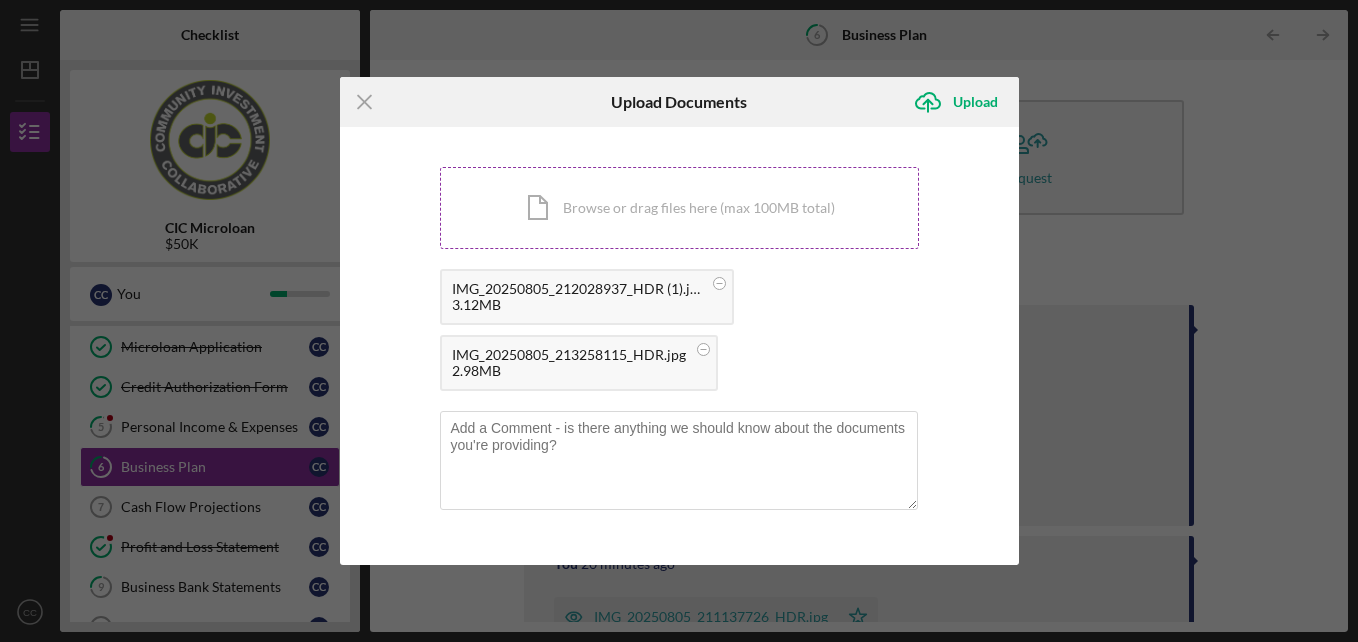 drag, startPoint x: 575, startPoint y: 199, endPoint x: 510, endPoint y: 228, distance: 71.17584 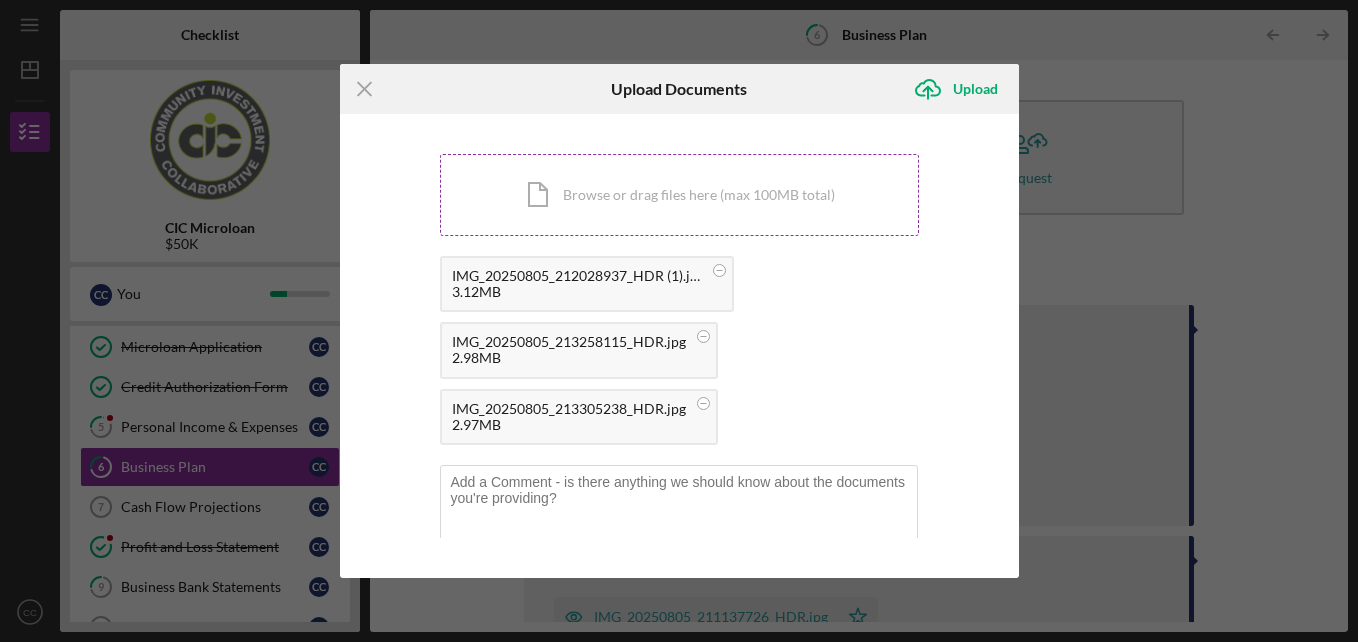 click on "Icon/Document Browse or drag files here (max 100MB total) Tap to choose files or take a photo" at bounding box center [679, 195] 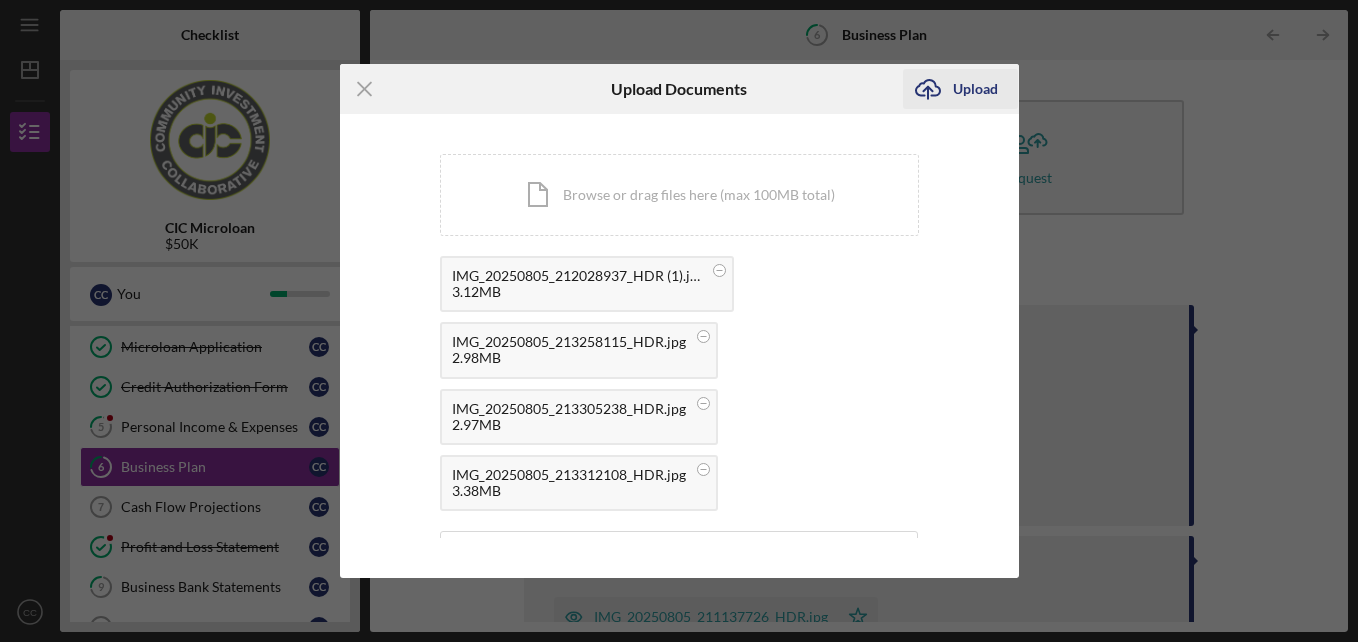 click on "Upload" at bounding box center (975, 89) 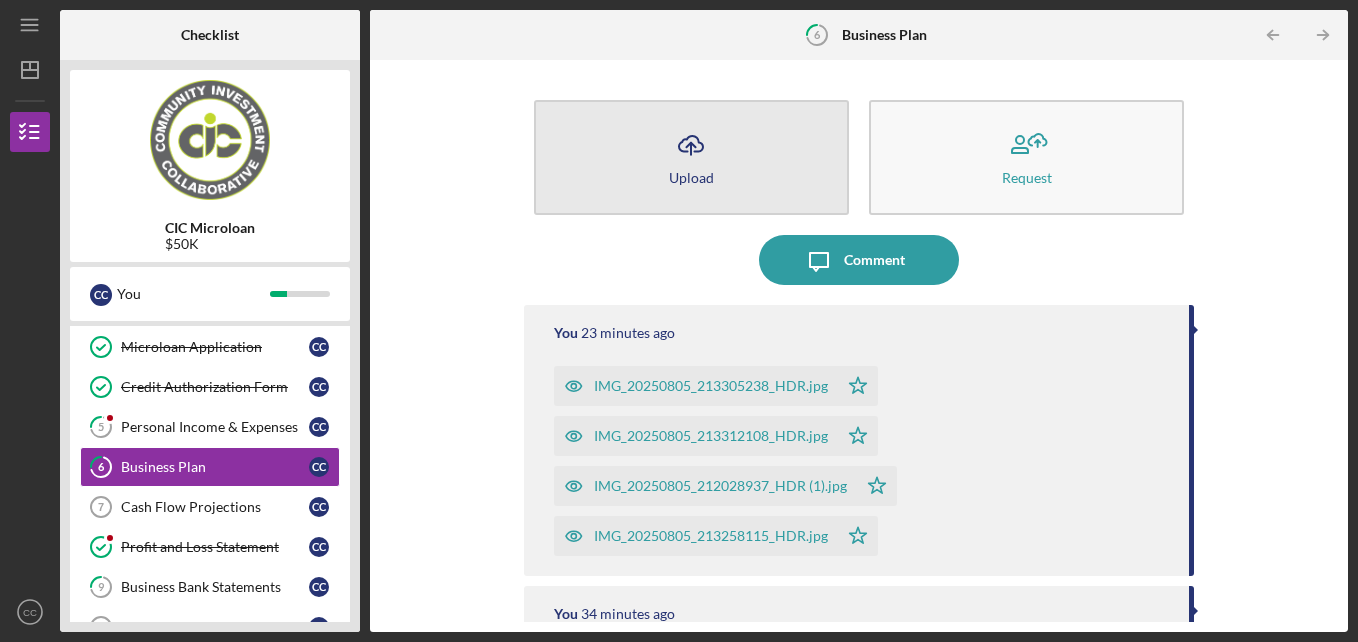 click on "Icon/Upload" 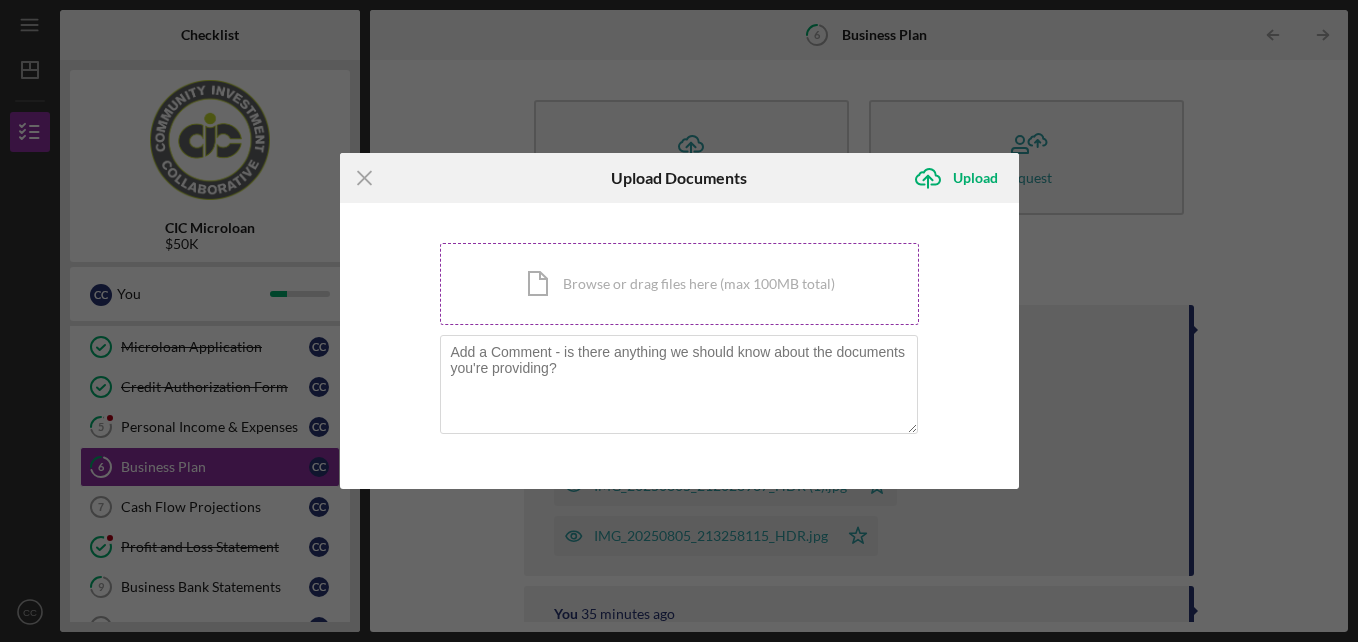 click on "Icon/Document Browse or drag files here (max 100MB total) Tap to choose files or take a photo" at bounding box center [679, 284] 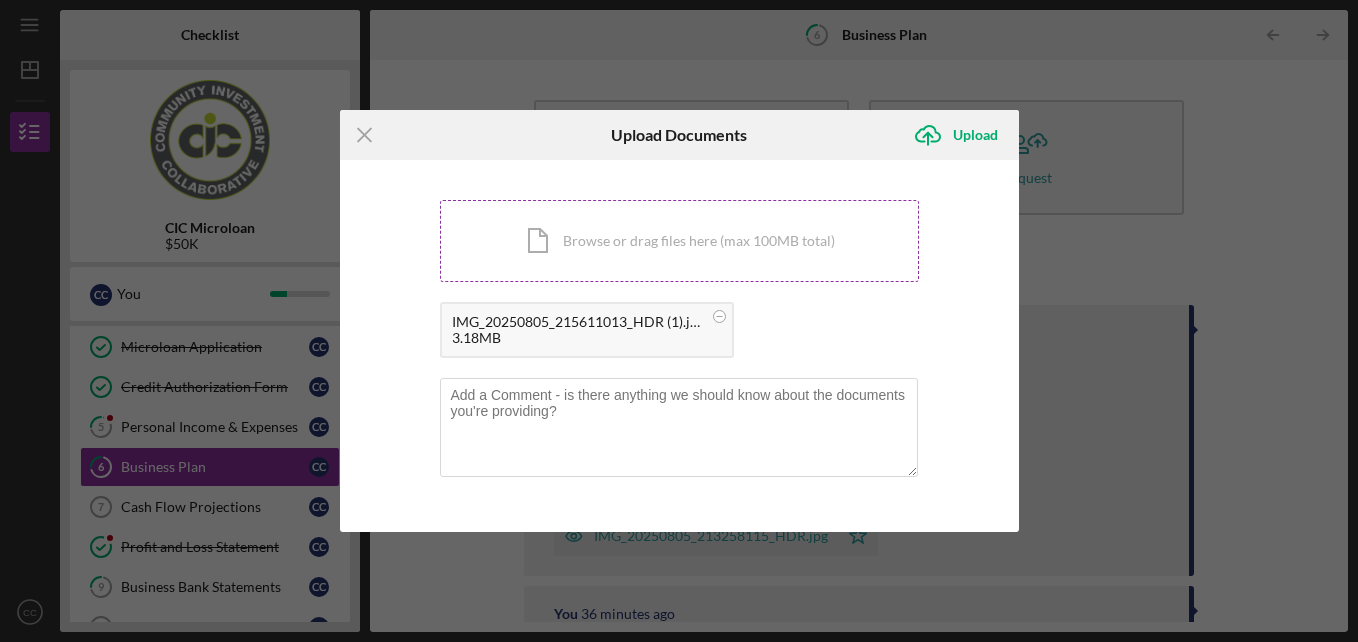 click on "Icon/Document Browse or drag files here (max 100MB total) Tap to choose files or take a photo" at bounding box center [679, 241] 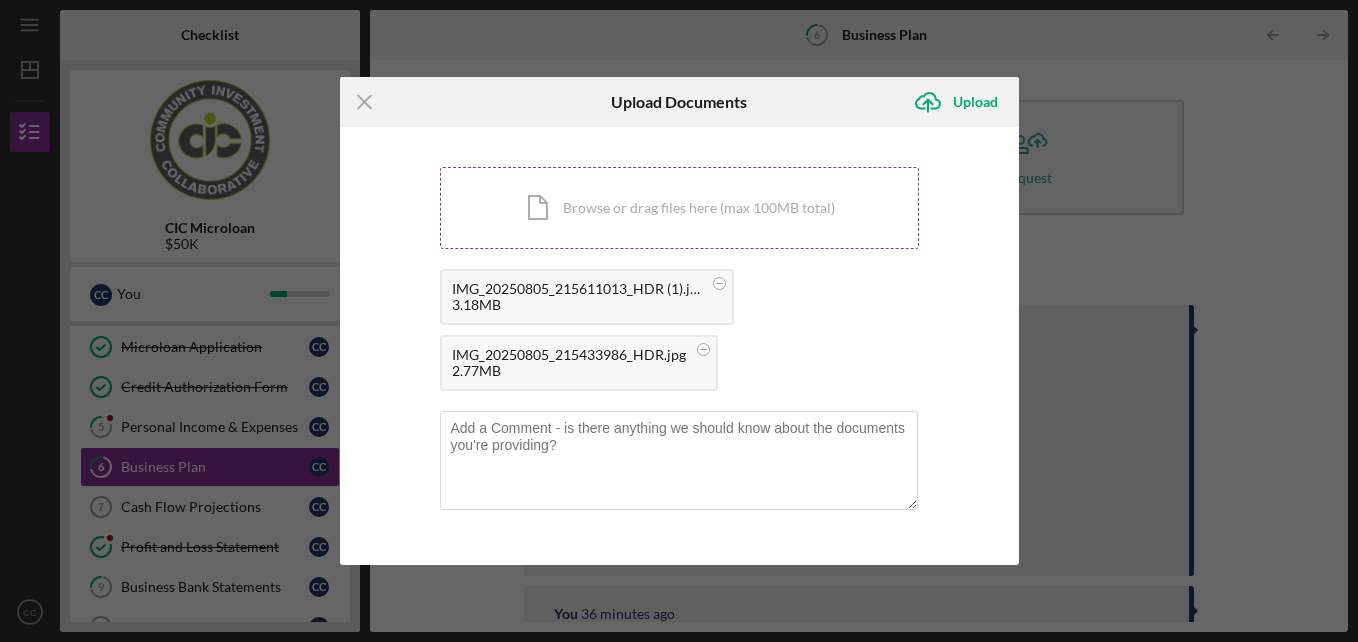 click on "Icon/Document Browse or drag files here (max 100MB total) Tap to choose files or take a photo" at bounding box center (679, 208) 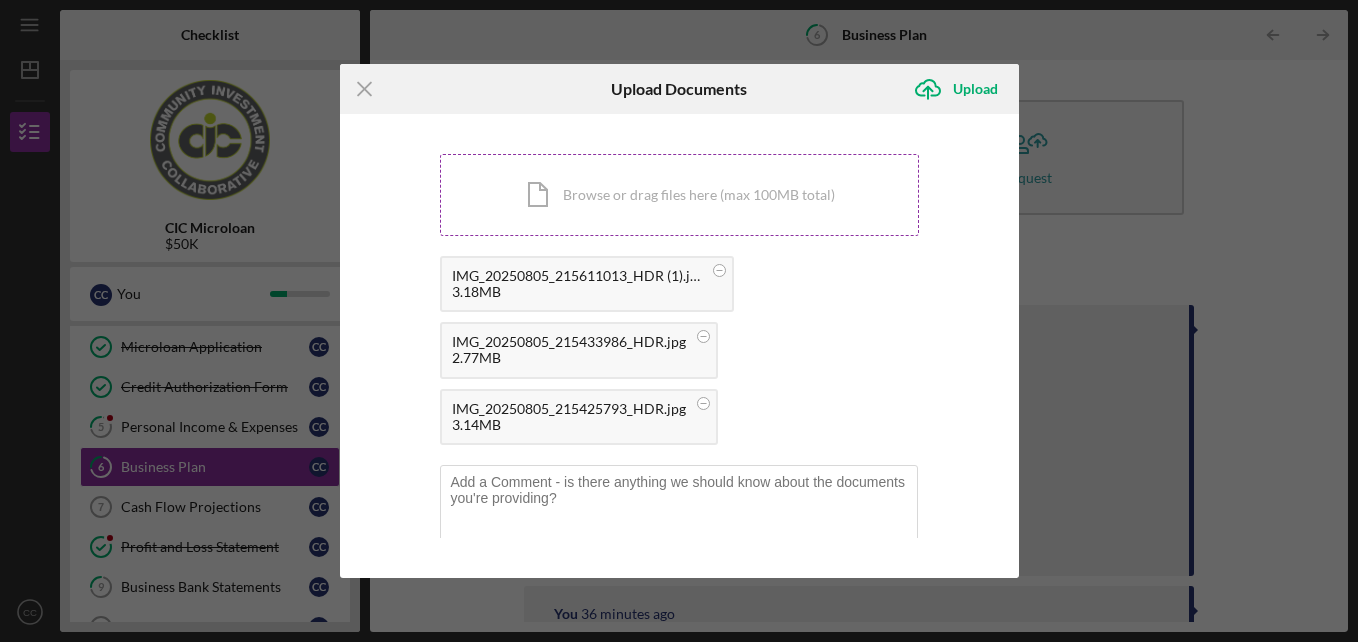 click on "Icon/Document Browse or drag files here (max 100MB total) Tap to choose files or take a photo" at bounding box center [679, 195] 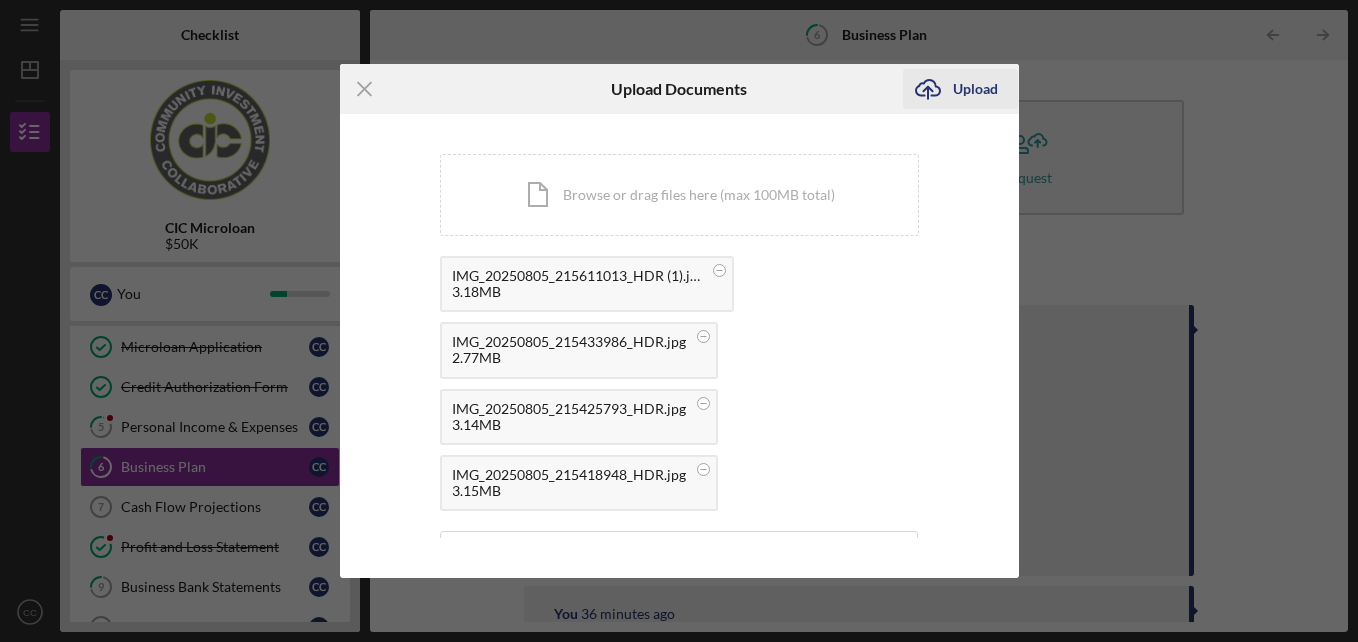 click on "Upload" at bounding box center (975, 89) 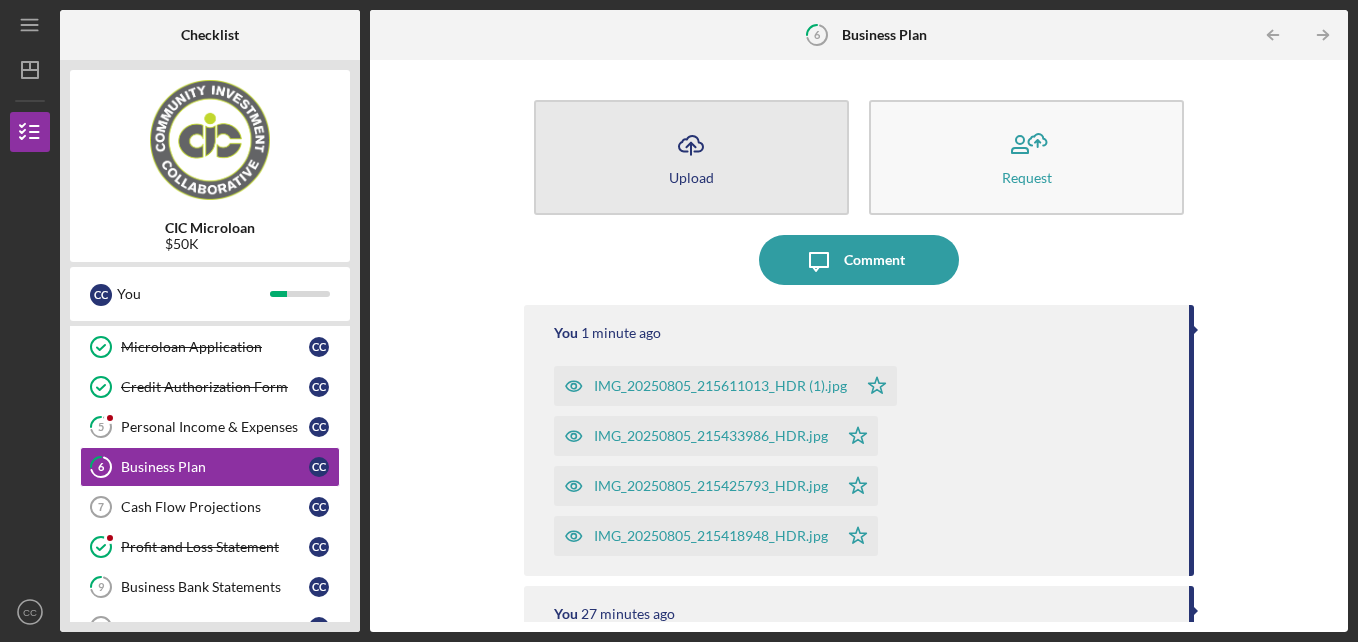 click on "Icon/Upload" 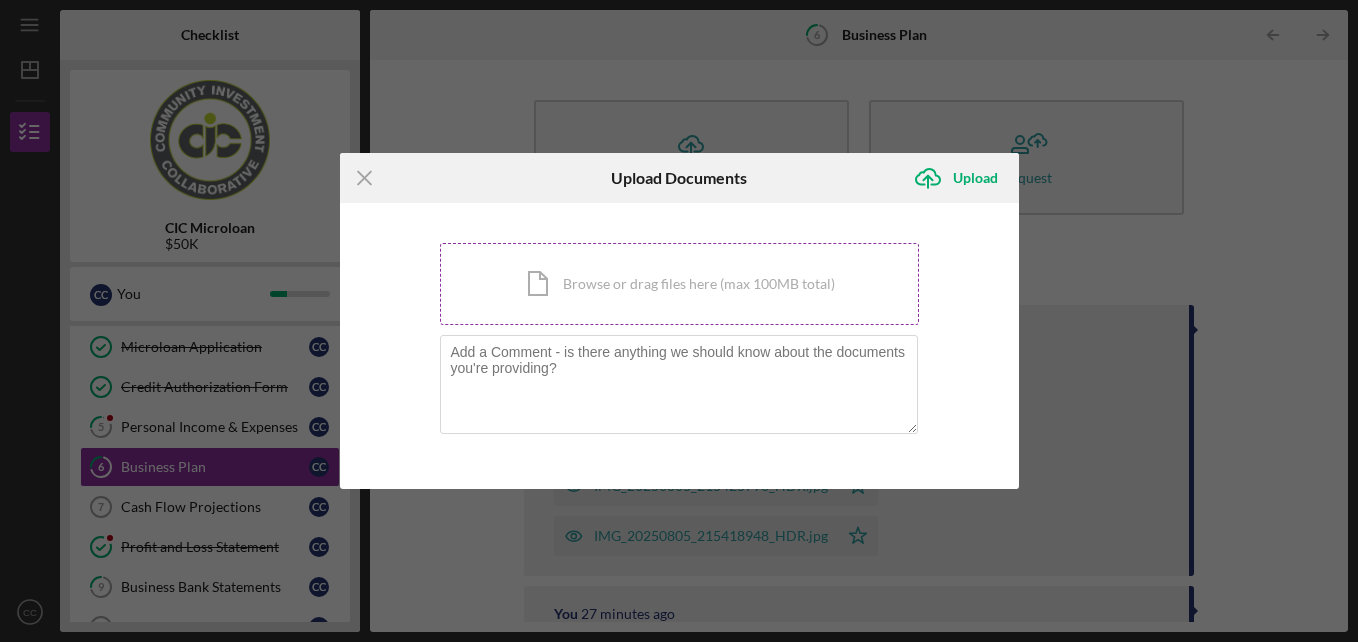 click on "Icon/Document Browse or drag files here (max 100MB total) Tap to choose files or take a photo" at bounding box center (679, 284) 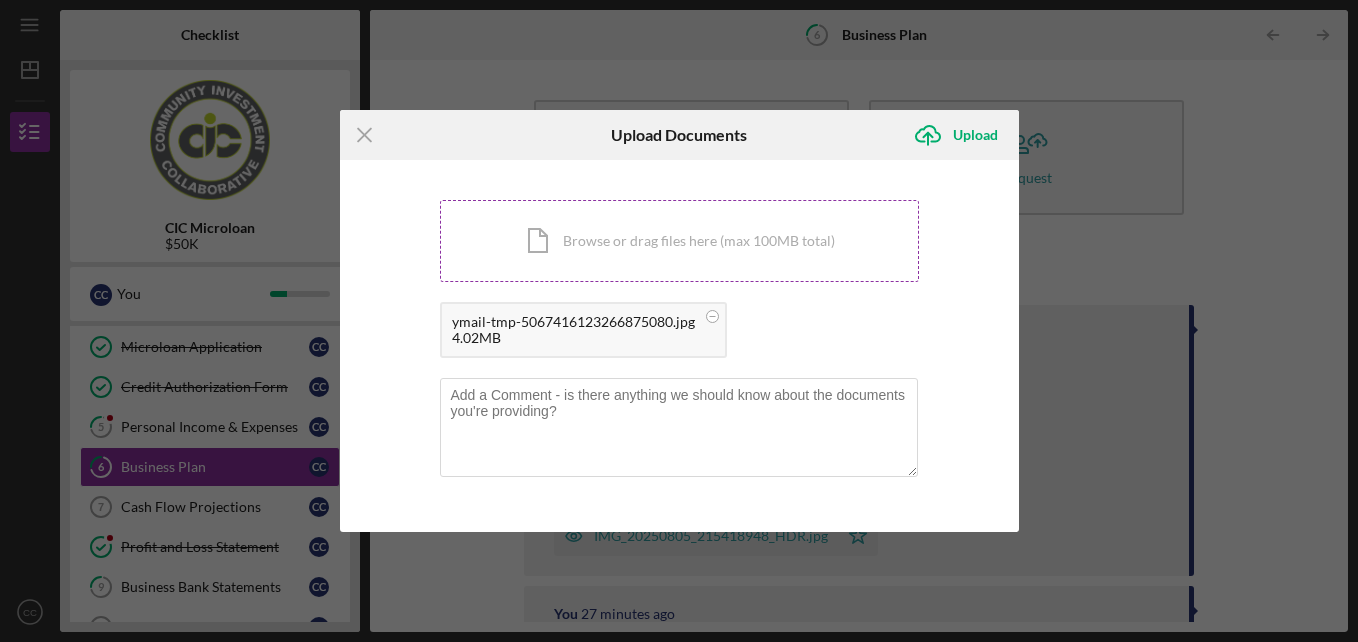 click on "Icon/Document Browse or drag files here (max 100MB total) Tap to choose files or take a photo" at bounding box center [679, 241] 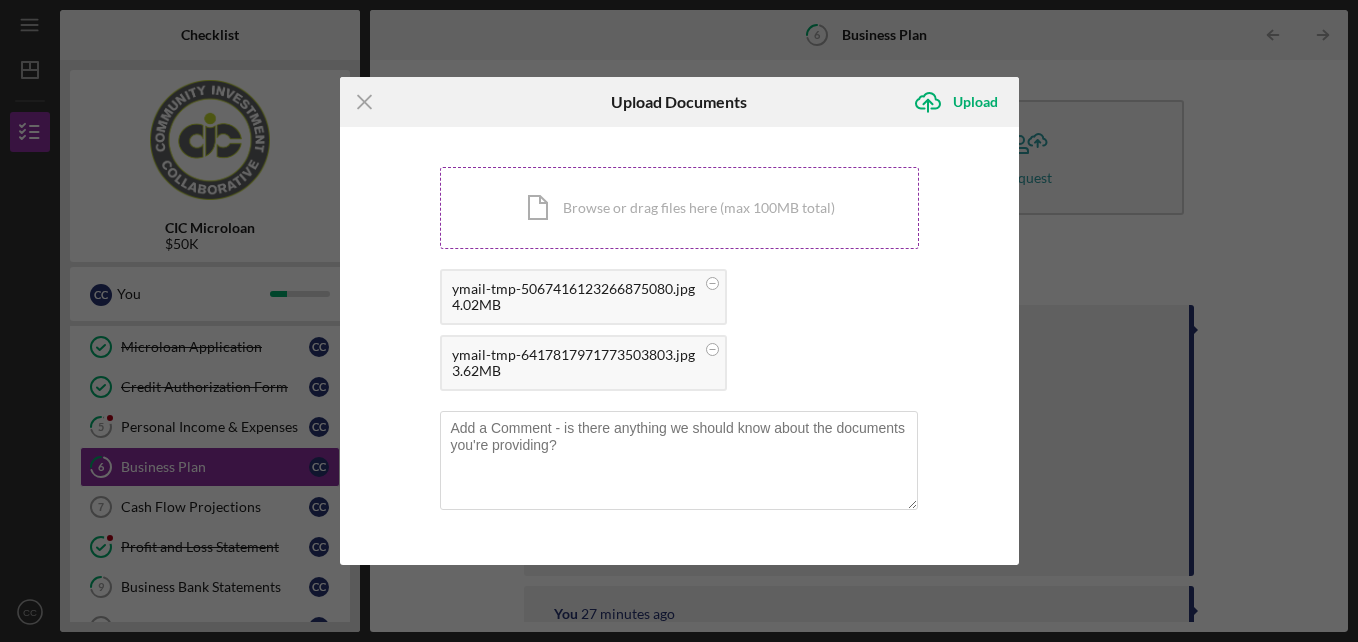 click on "Icon/Document Browse or drag files here (max 100MB total) Tap to choose files or take a photo" at bounding box center (679, 208) 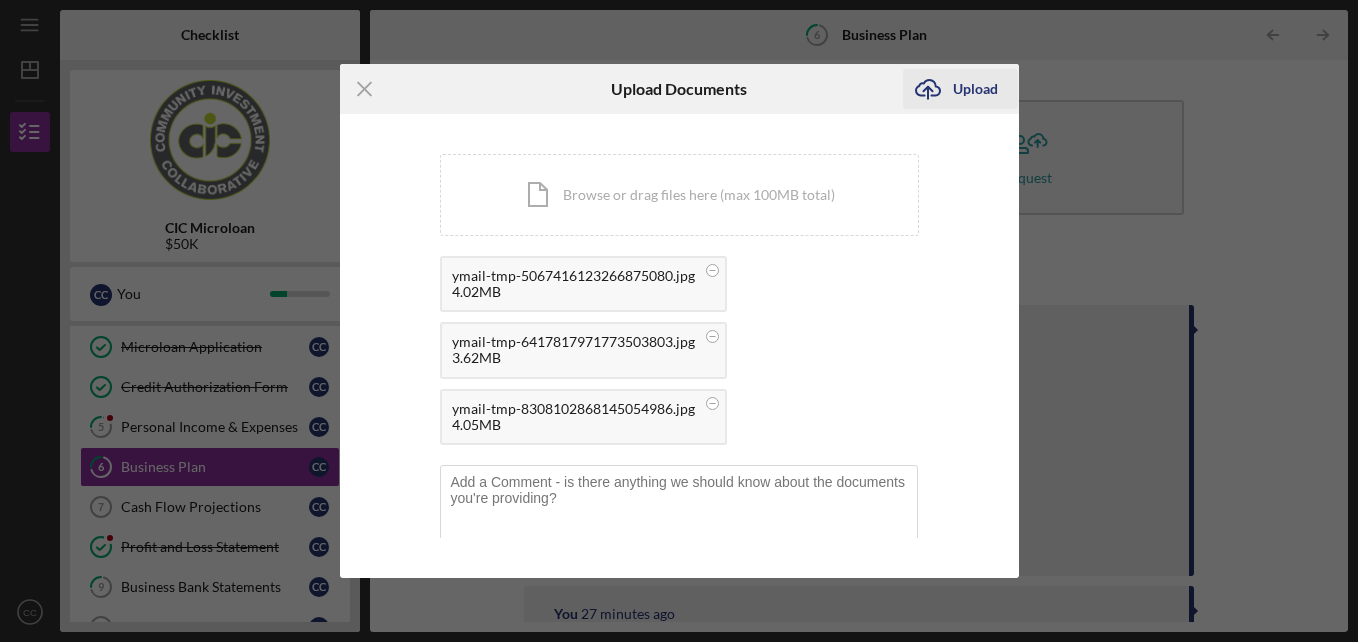 click on "Upload" at bounding box center [975, 89] 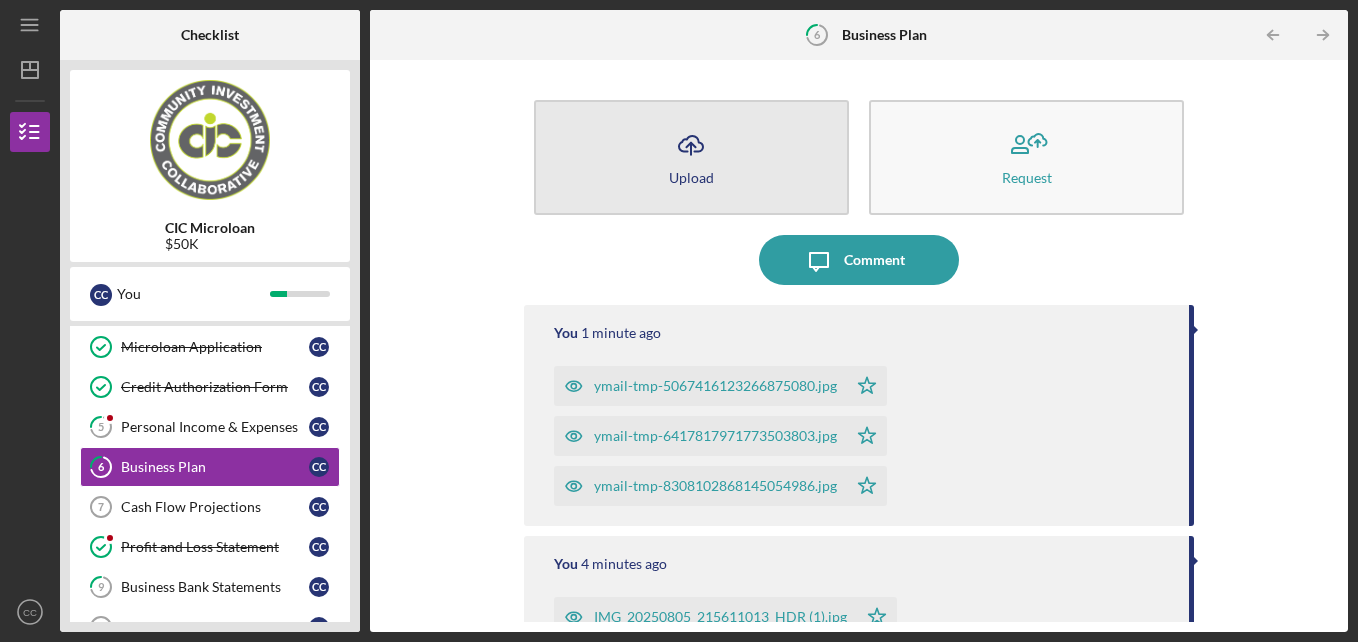 click on "Icon/Upload Upload" at bounding box center [691, 157] 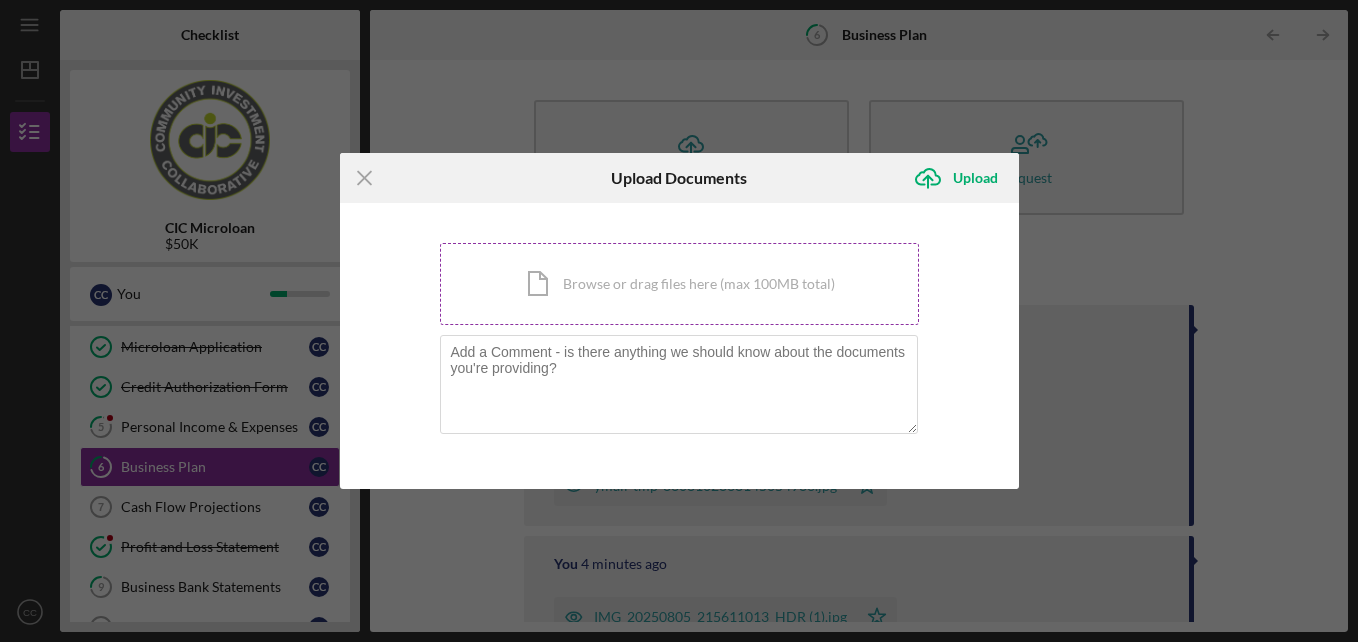 click on "Icon/Document Browse or drag files here (max 100MB total) Tap to choose files or take a photo" at bounding box center (679, 284) 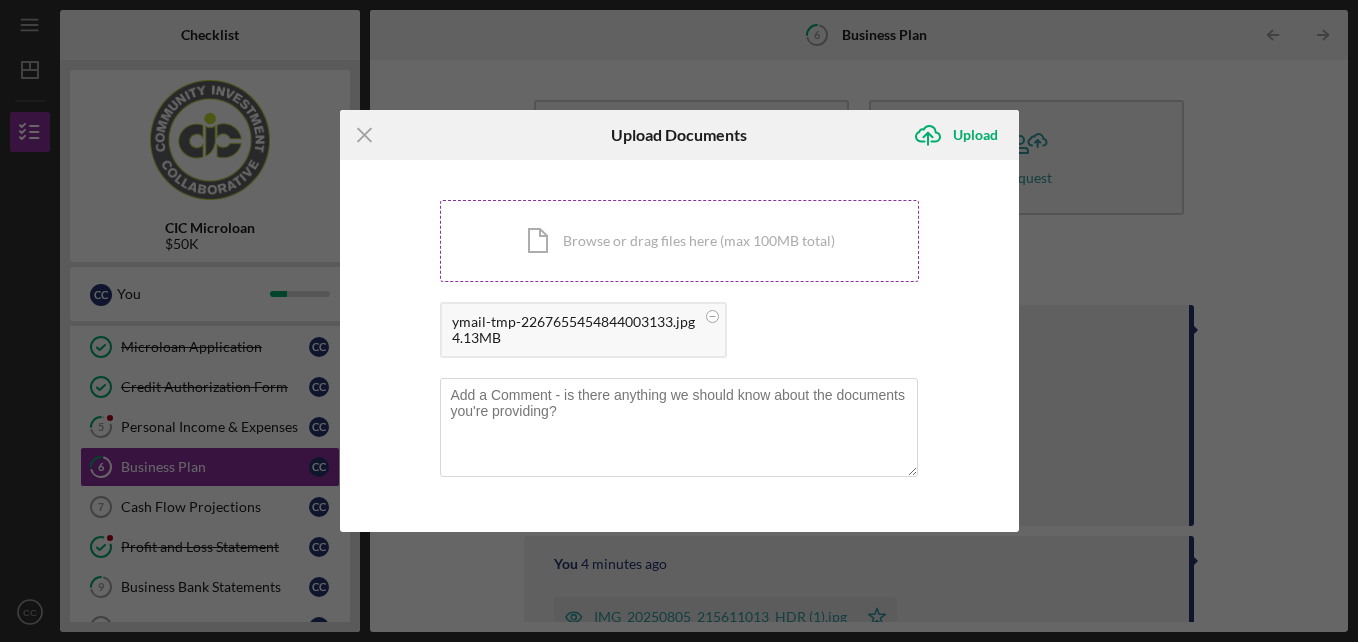 click on "Icon/Document Browse or drag files here (max 100MB total) Tap to choose files or take a photo" at bounding box center [679, 241] 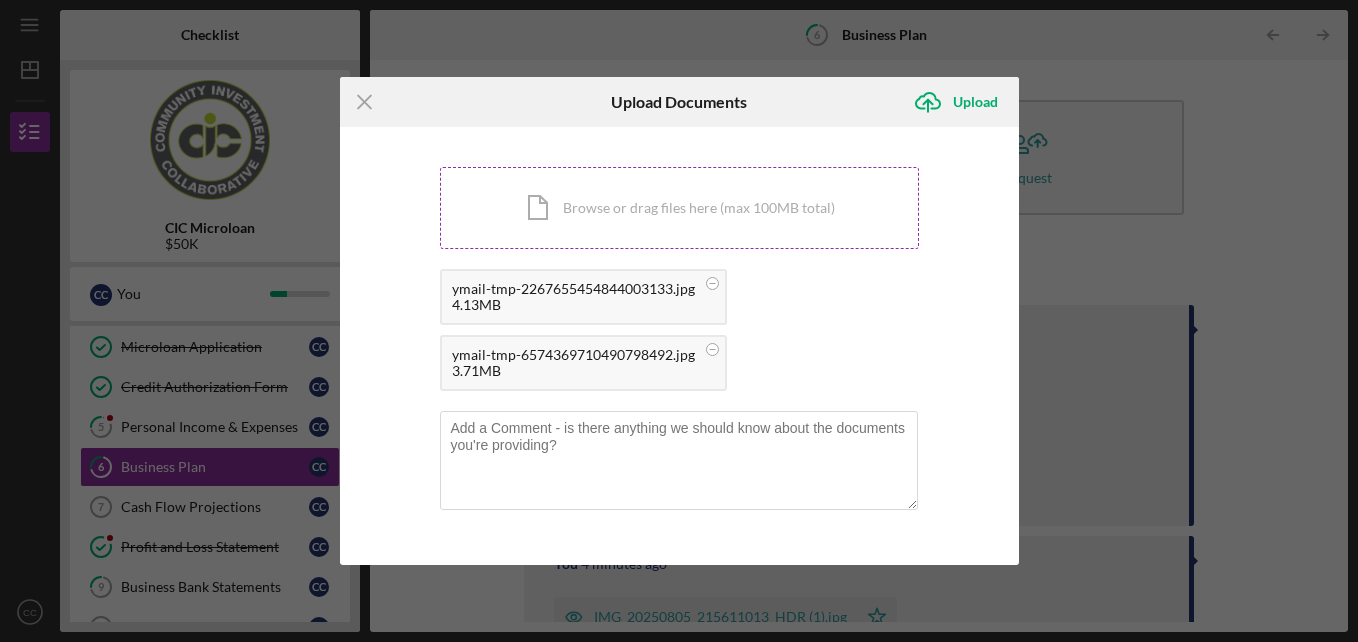 click on "Icon/Document Browse or drag files here (max 100MB total) Tap to choose files or take a photo" at bounding box center (679, 208) 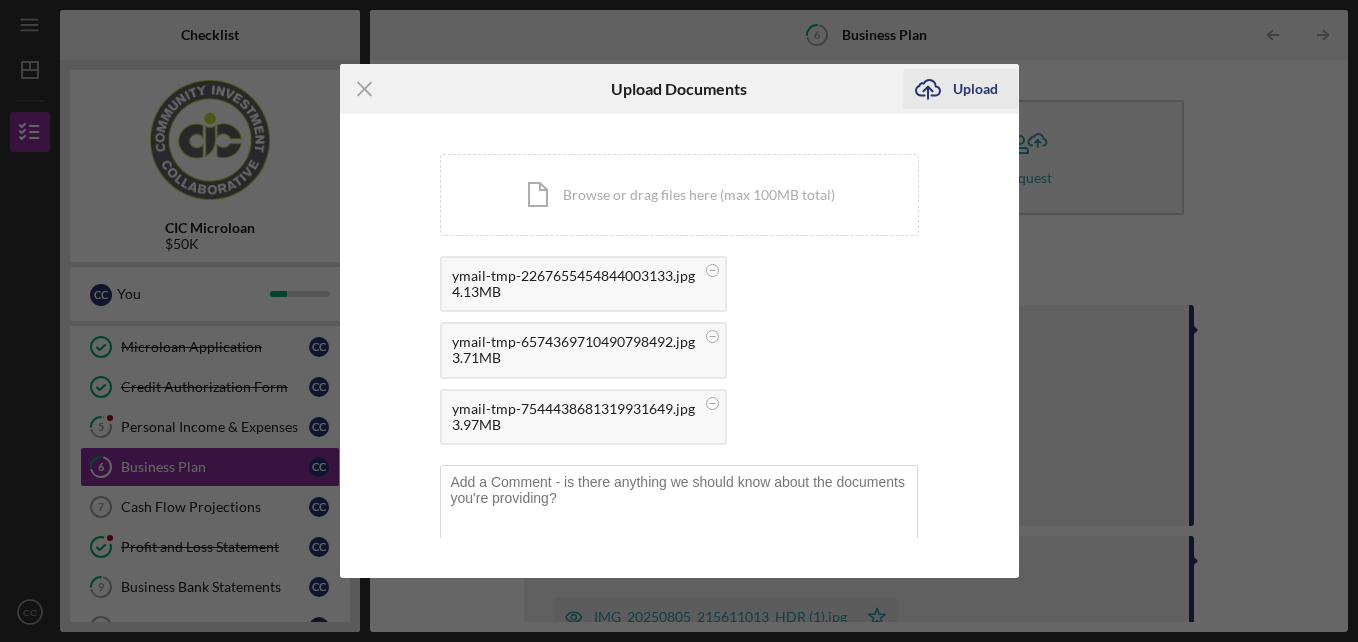 click on "Icon/Upload" 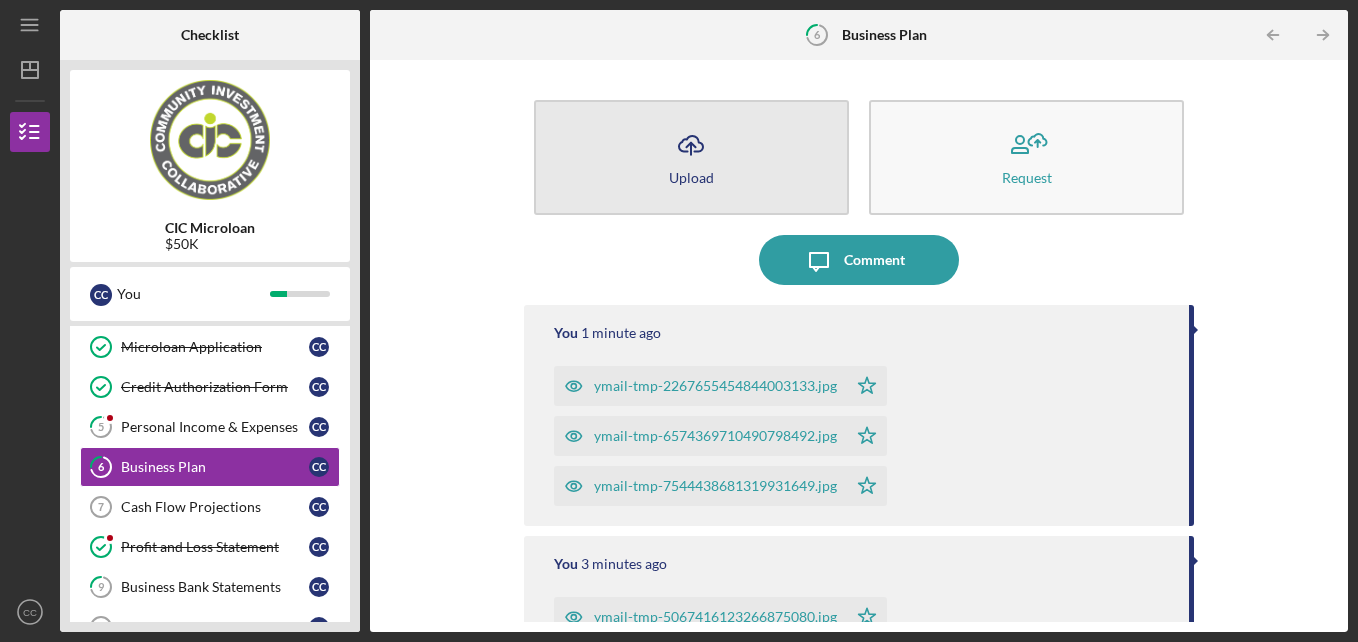 click on "Icon/Upload Upload" at bounding box center [691, 157] 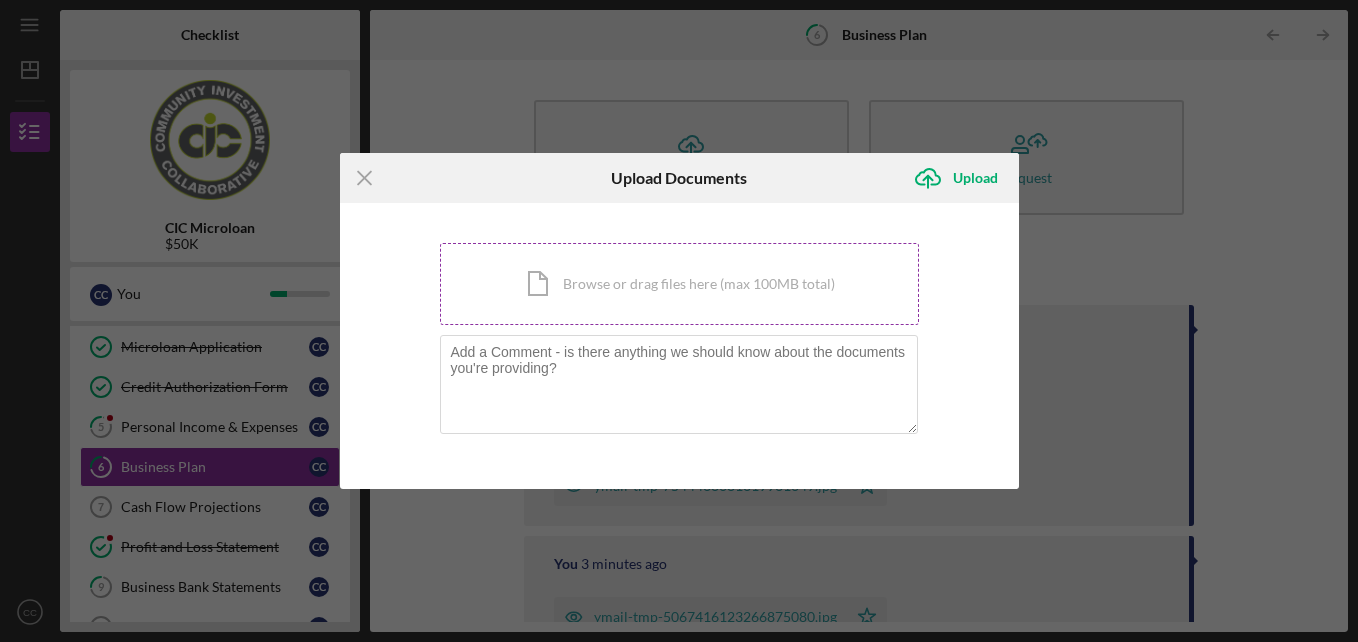 click on "Icon/Document Browse or drag files here (max 100MB total) Tap to choose files or take a photo" at bounding box center (679, 284) 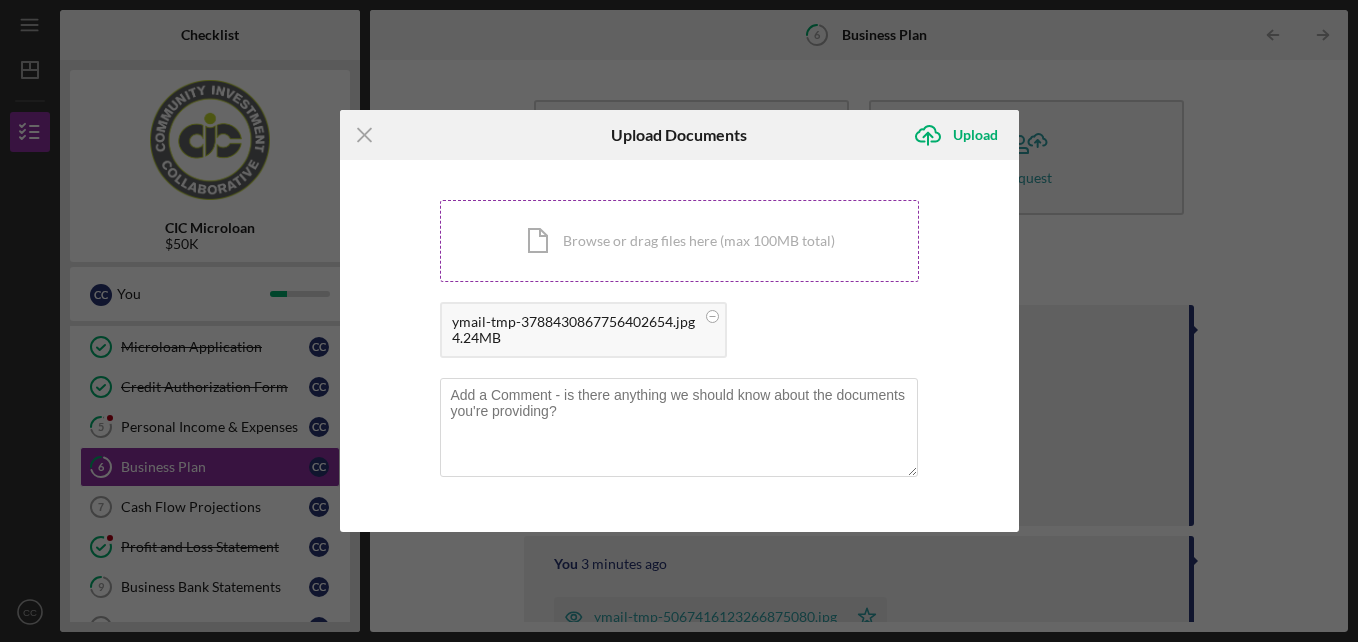 click on "Icon/Document Browse or drag files here (max 100MB total) Tap to choose files or take a photo" at bounding box center [679, 241] 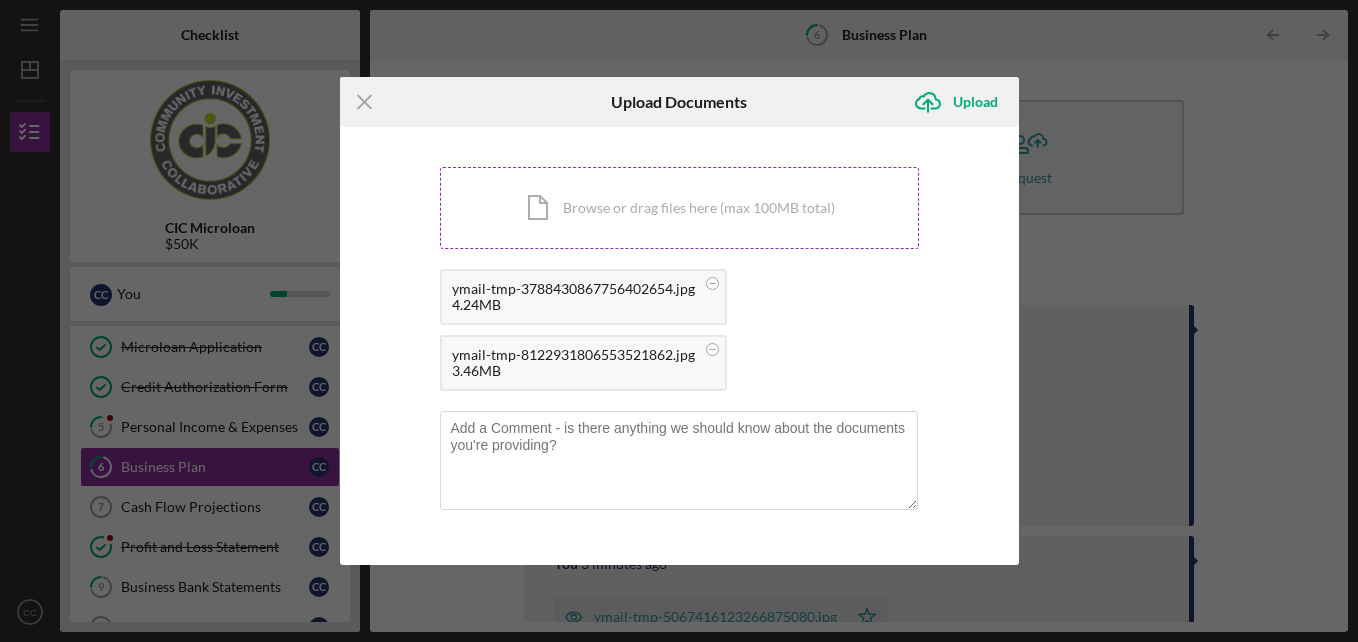 click on "Icon/Document Browse or drag files here (max 100MB total) Tap to choose files or take a photo" at bounding box center (679, 208) 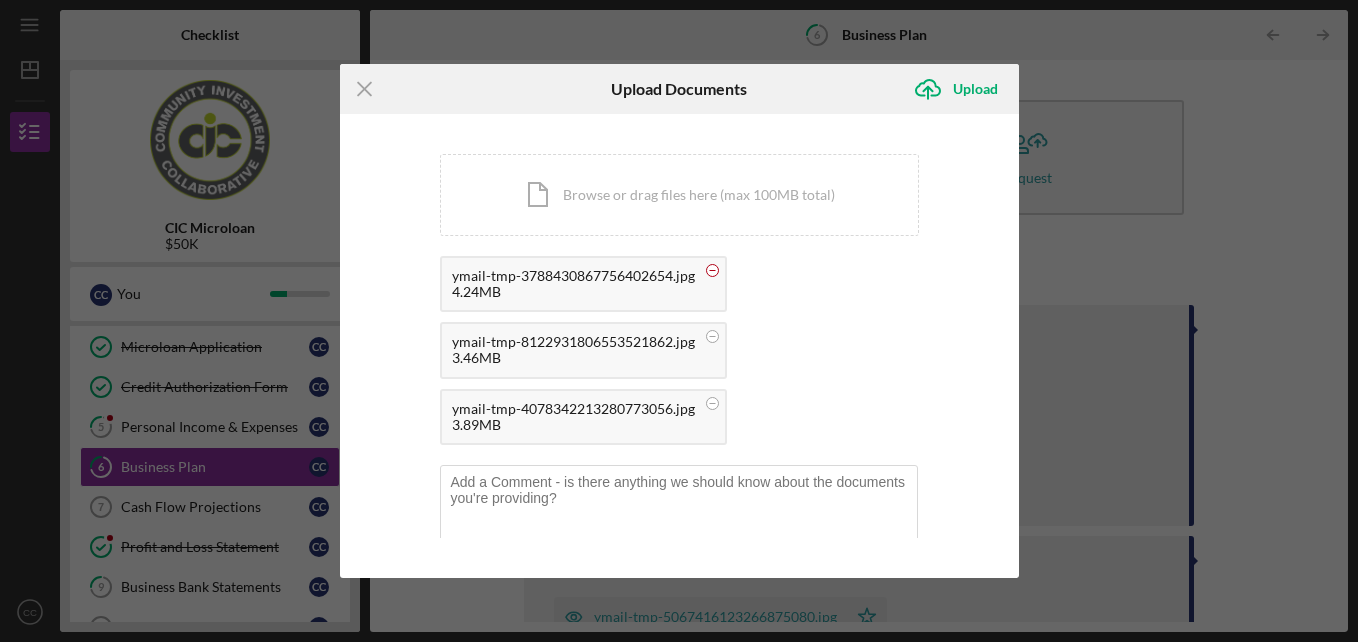 click 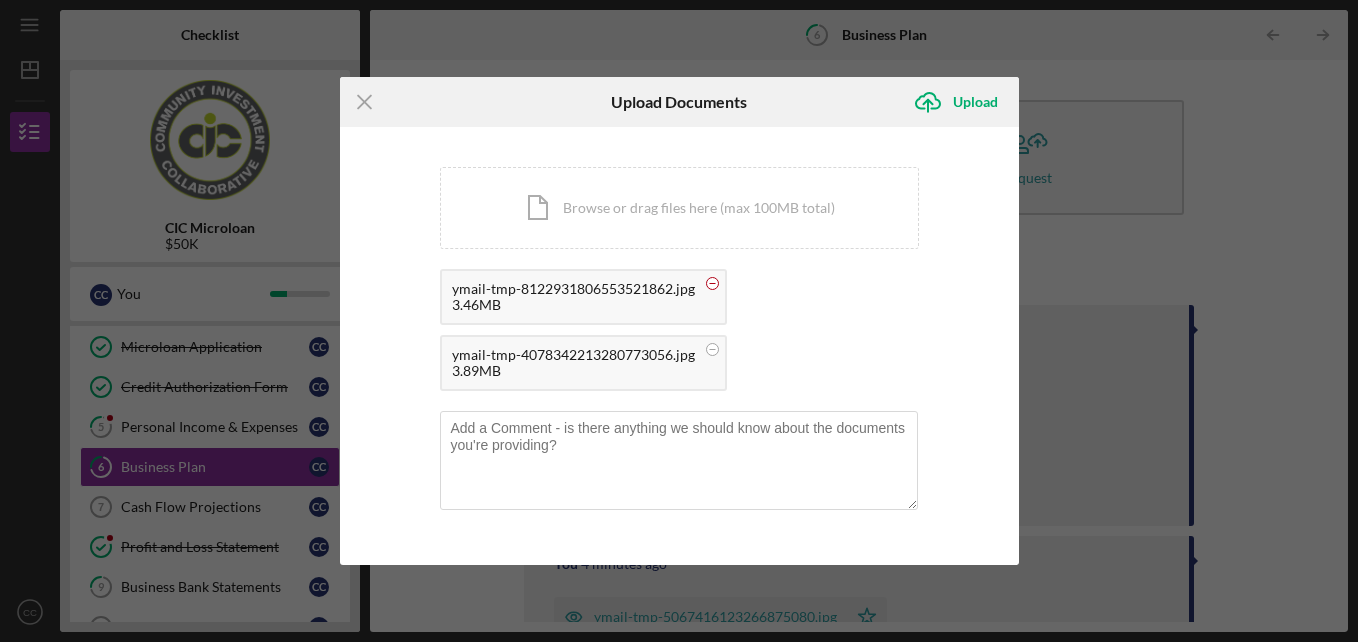 click 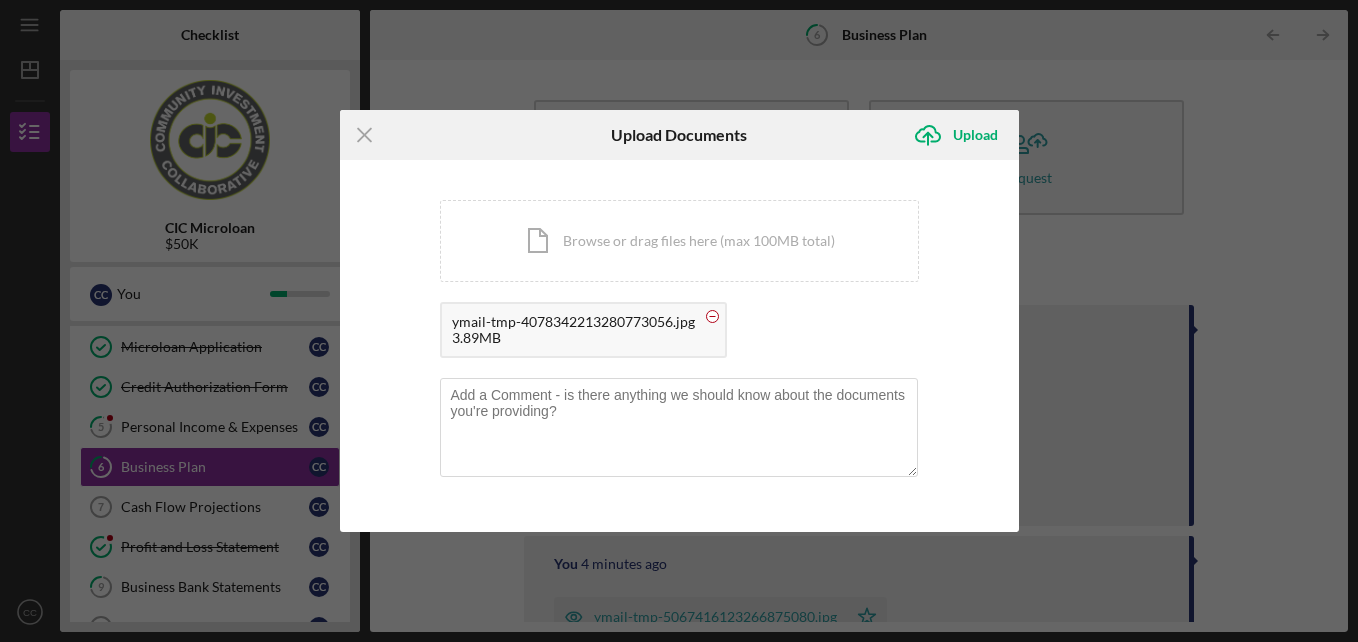 click 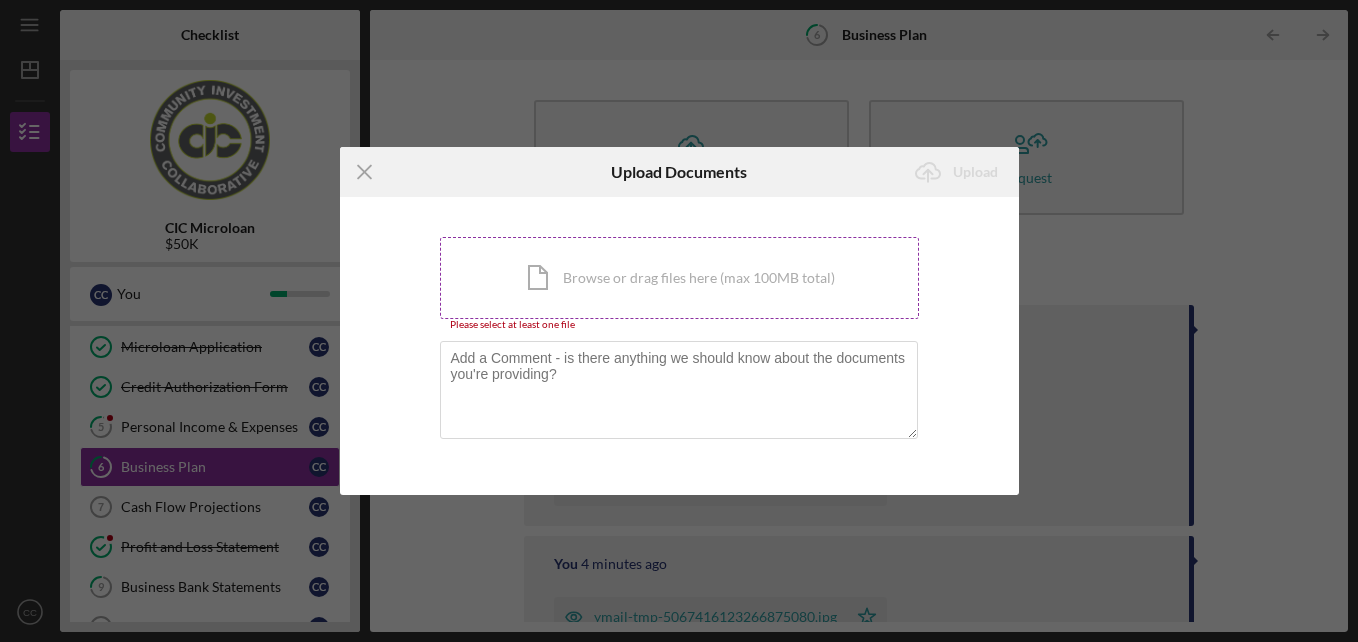 click on "Icon/Document Browse or drag files here (max 100MB total) Tap to choose files or take a photo" at bounding box center (679, 278) 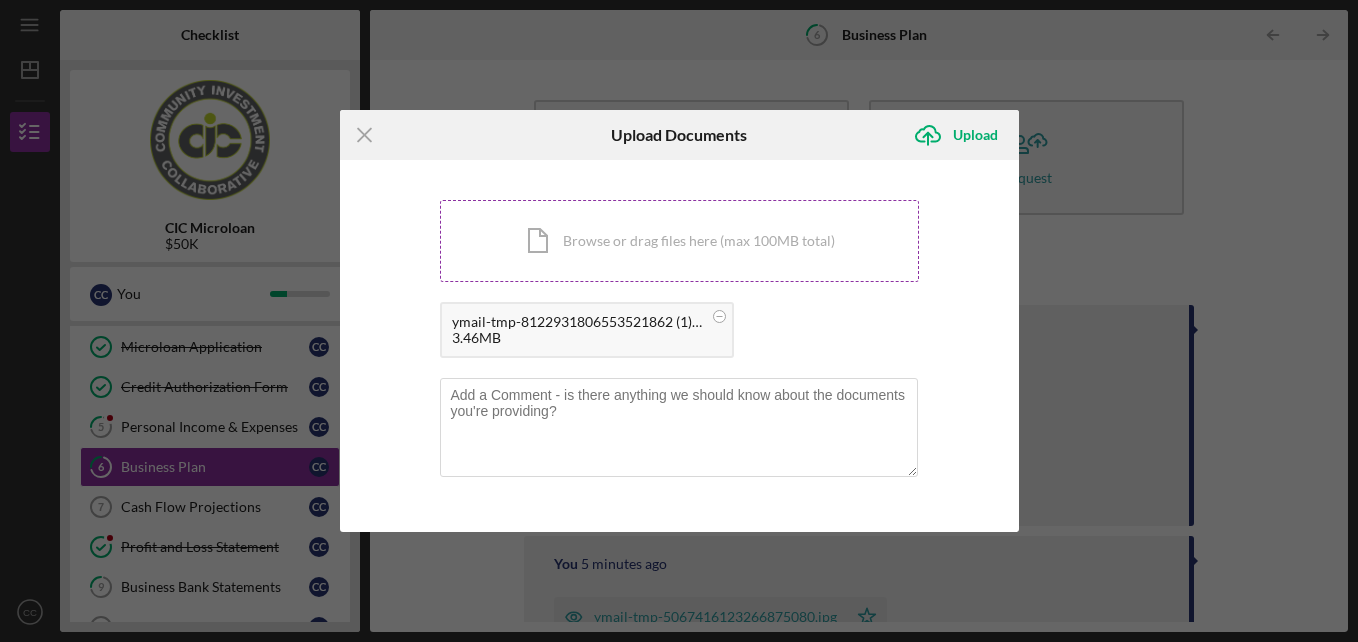 click on "Icon/Document Browse or drag files here (max 100MB total) Tap to choose files or take a photo" at bounding box center (679, 241) 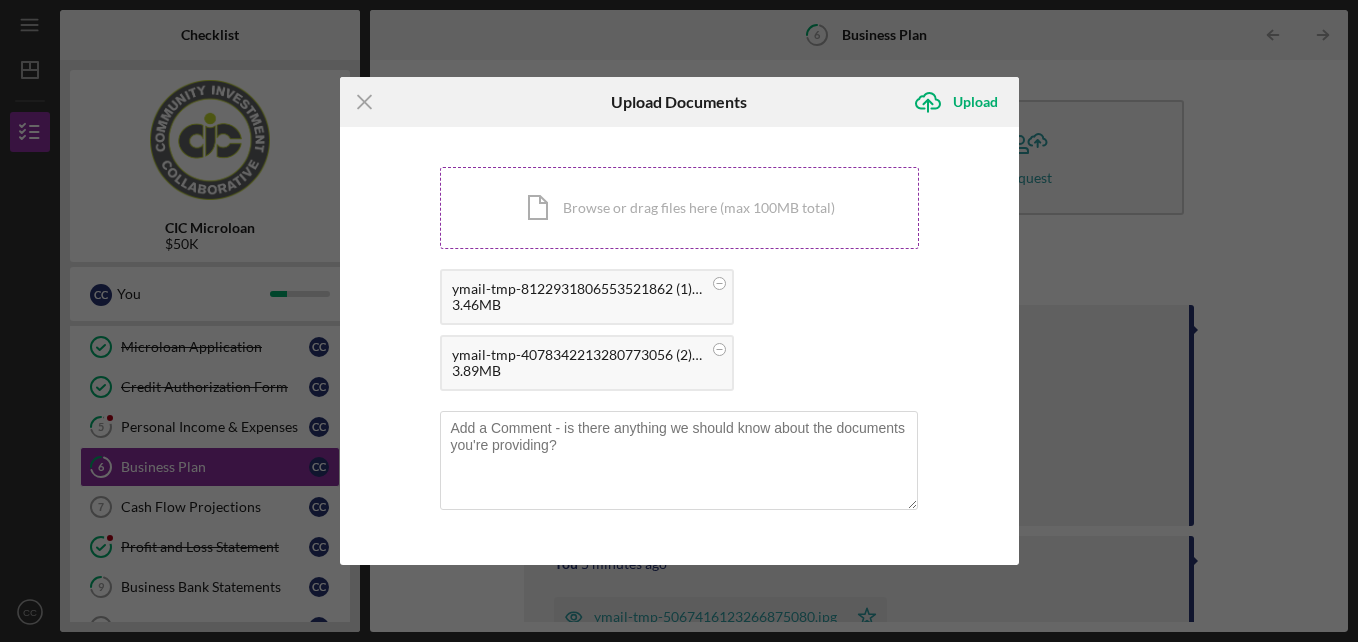 click on "Icon/Document Browse or drag files here (max 100MB total) Tap to choose files or take a photo" at bounding box center [679, 208] 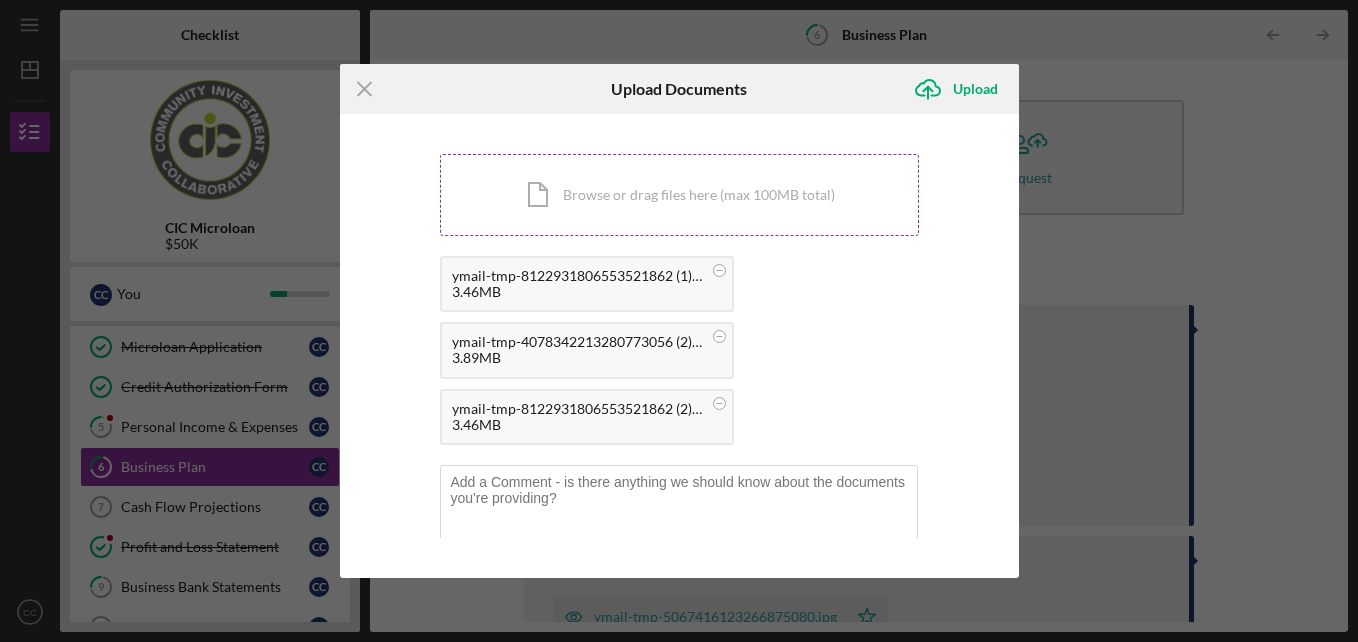 click on "Icon/Document Browse or drag files here (max 100MB total) Tap to choose files or take a photo" at bounding box center (679, 195) 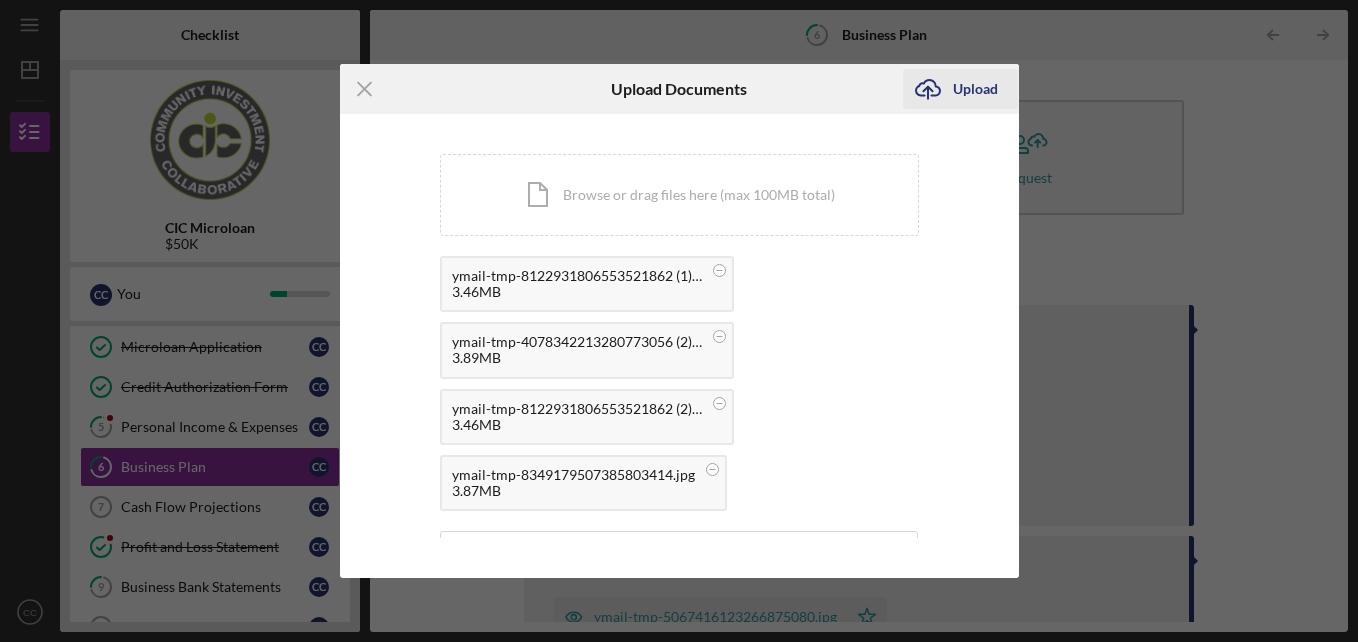 click on "Upload" at bounding box center [975, 89] 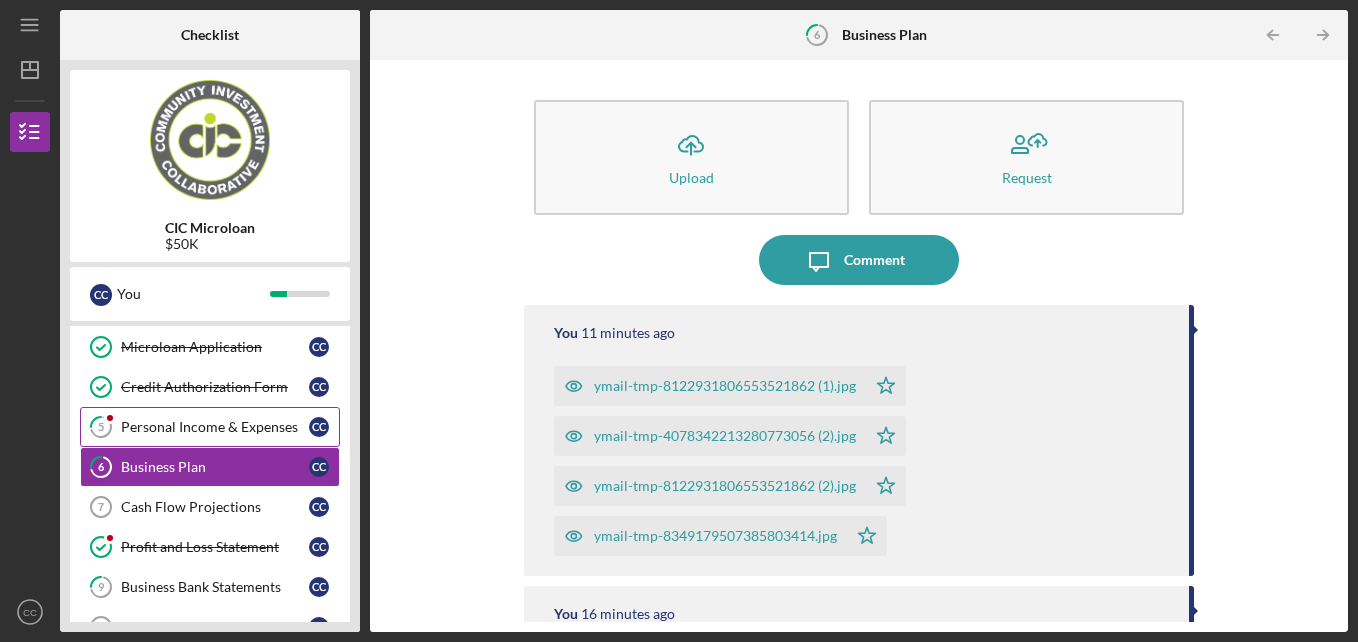 click on "Personal Income & Expenses" at bounding box center (215, 427) 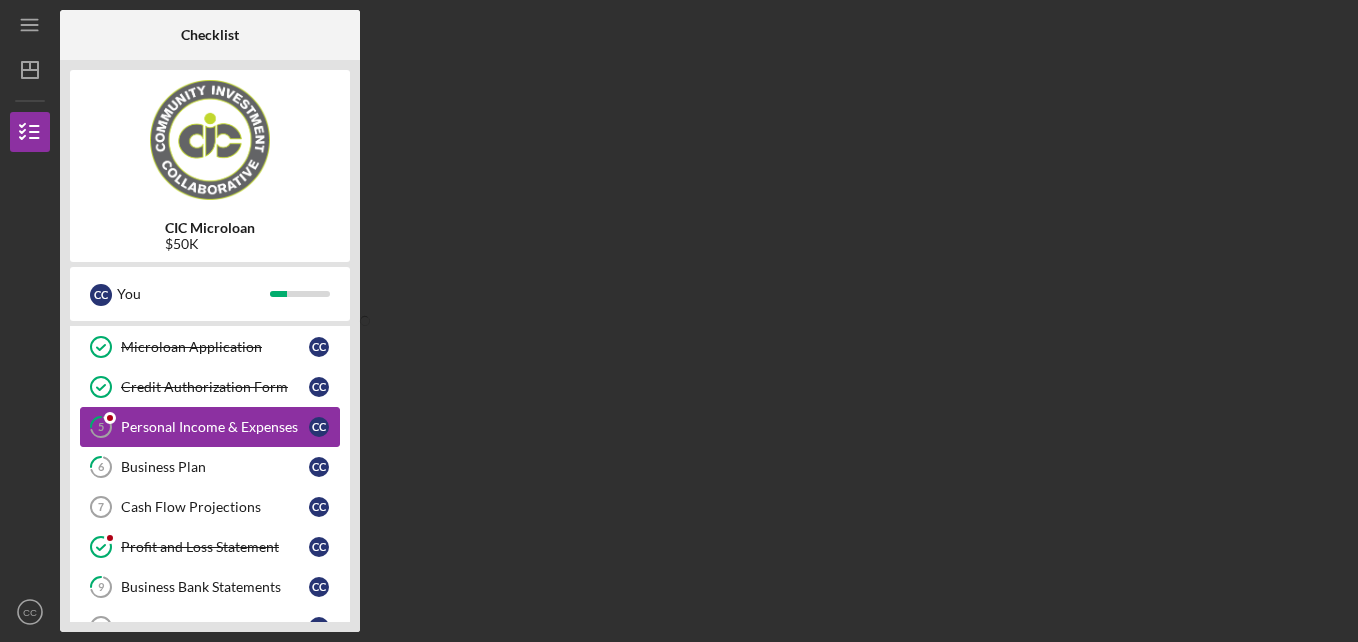 click on "5 Personal Income & Expenses C C" at bounding box center [210, 427] 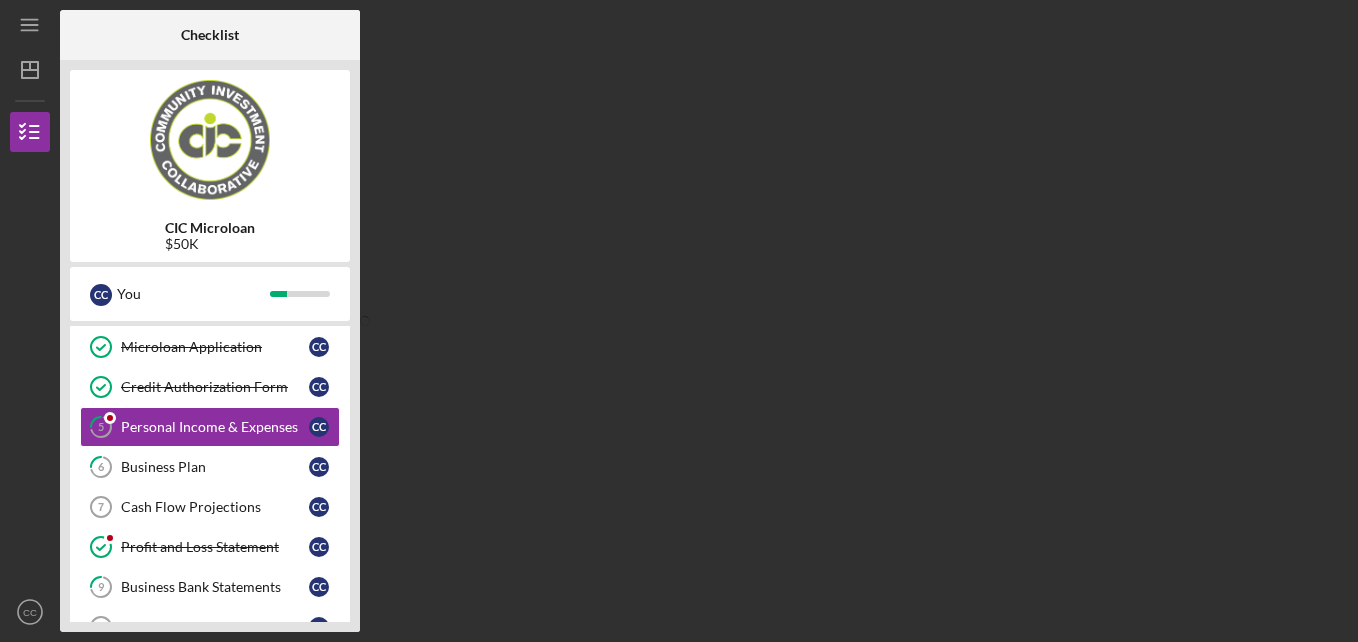 click on "Checklist CIC Microloan  $50K C C You Icon/Expander APPLICATION REQUIREMENTS 6 / 14 Personal Information Personal Information C C Business Information Business Information C C Microloan Application Microloan Application C C Credit Authorization Form Credit Authorization Form C C 5 Personal Income & Expenses C C 6 Business Plan C C Cash Flow Projections 7 Cash Flow Projections C C Profit and Loss Statement Profit and Loss Statement C C 9 Business Bank Statements C C Personal Bank Statements 10 Personal Bank Statements C C Business Tax Returns Business Tax Returns C C 12 Personal Tax Returns C C EIN Certificate & Business License 13 EIN Certificate & Business License C C Application Complete Application Complete C C Icon/Expander Decision 0 / 2 Icon/Expander CLOSING 0 / 5" at bounding box center [704, 321] 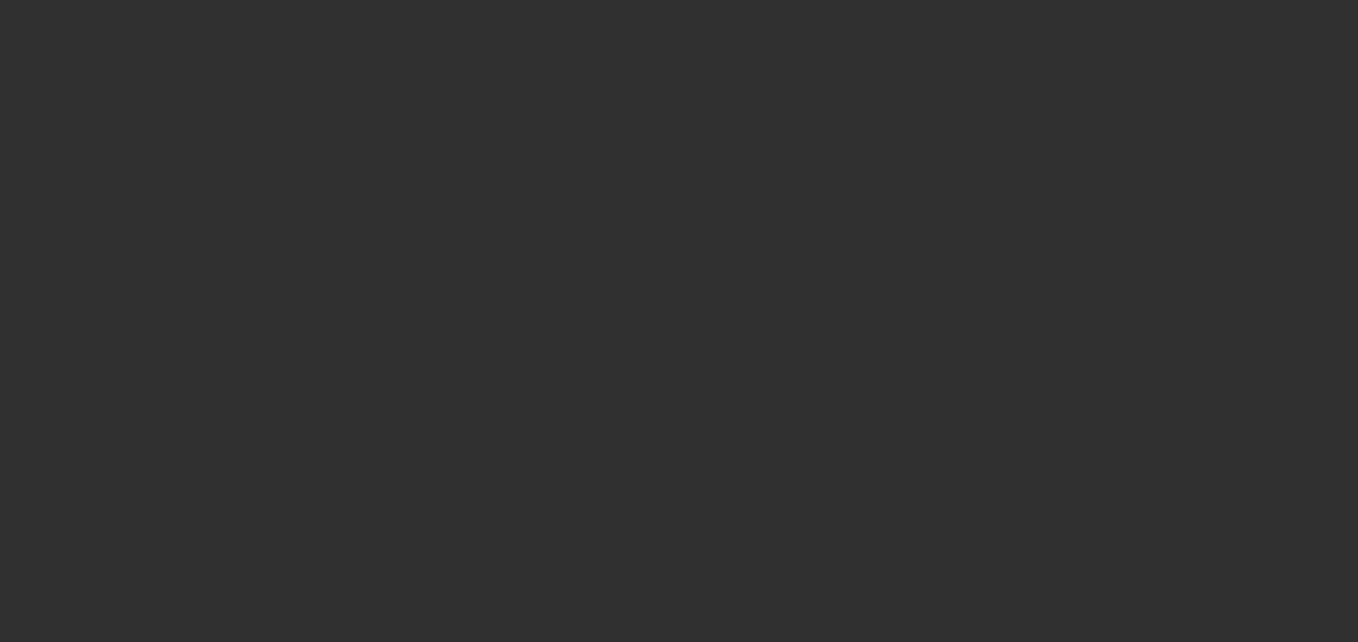 scroll, scrollTop: 0, scrollLeft: 0, axis: both 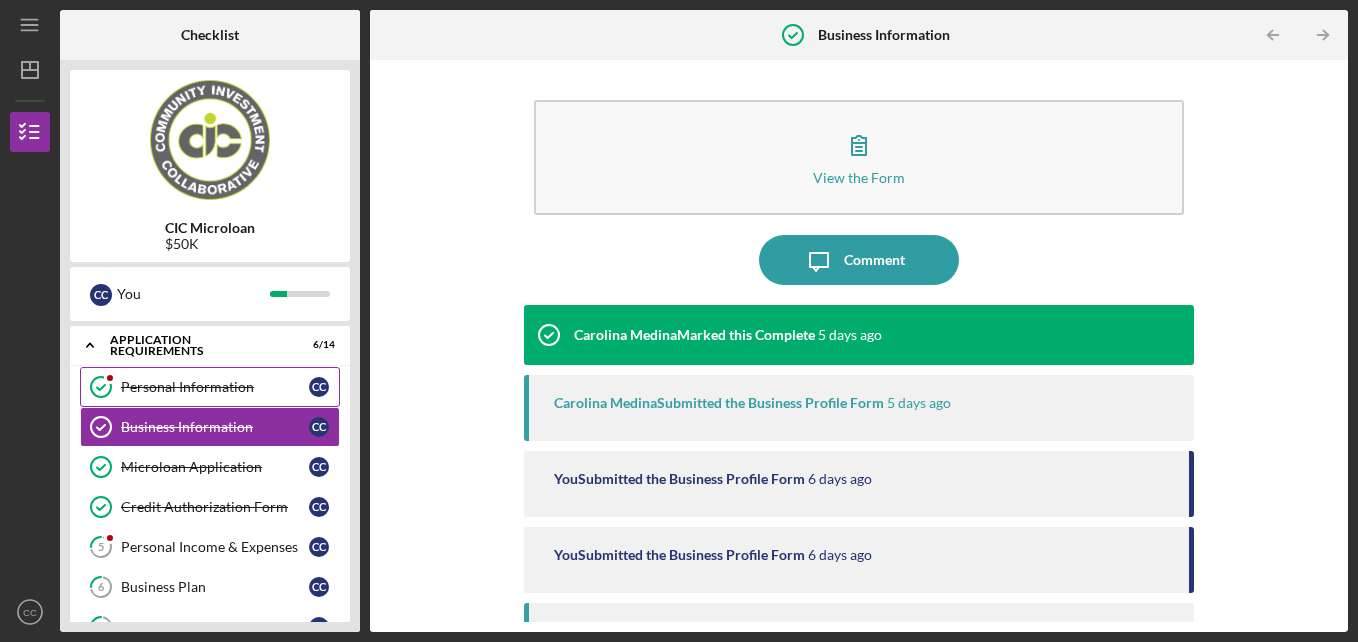 click on "Personal Information" at bounding box center [215, 387] 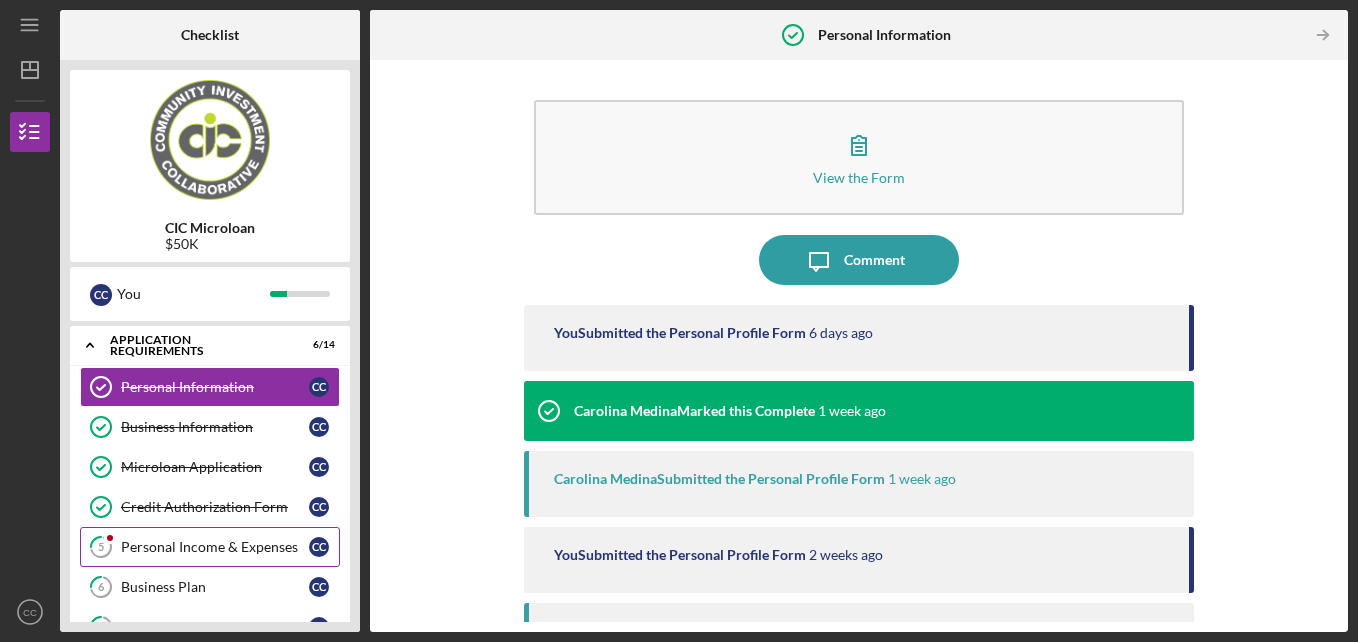 click on "Personal Income & Expenses" at bounding box center (215, 547) 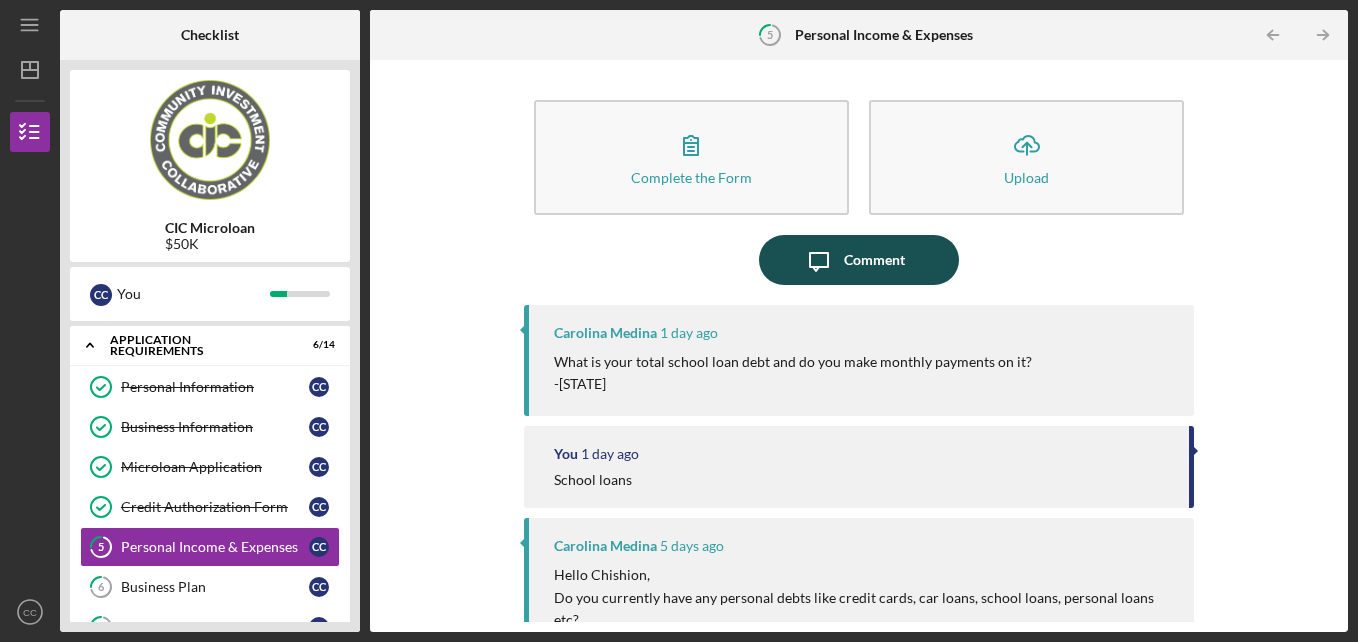 click on "Comment" at bounding box center (874, 260) 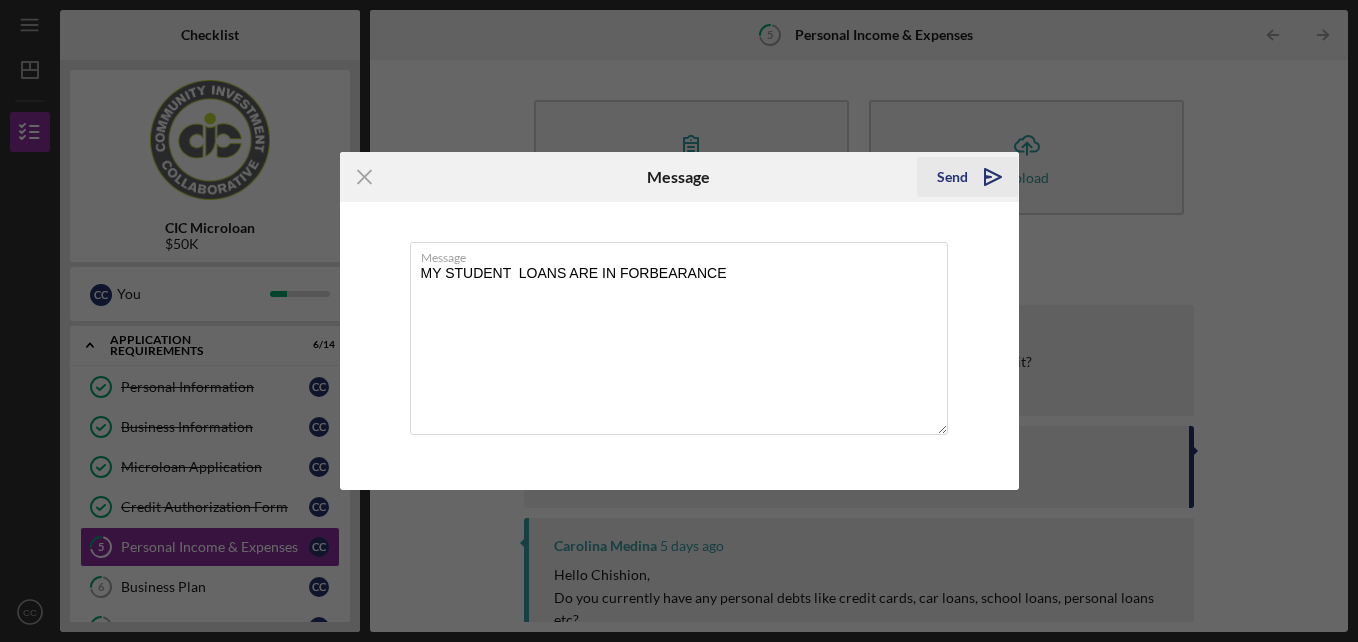 type on "MY STUDENT  LOANS ARE IN FORBEARANCE" 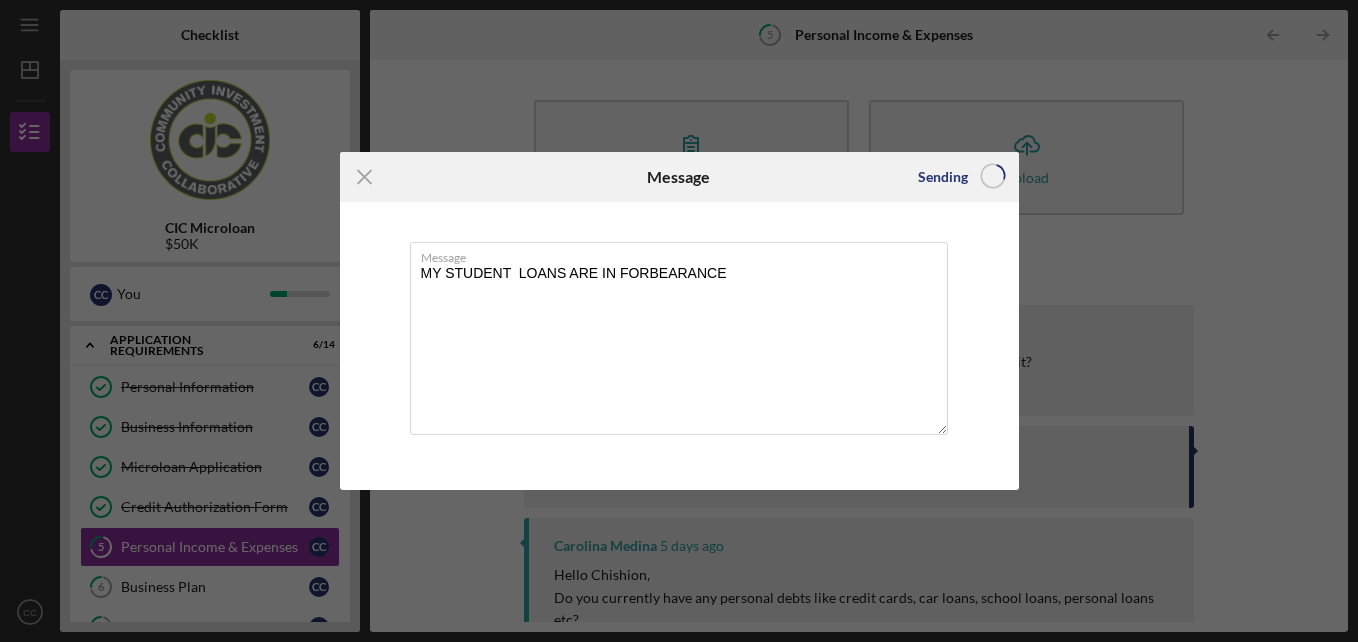 type 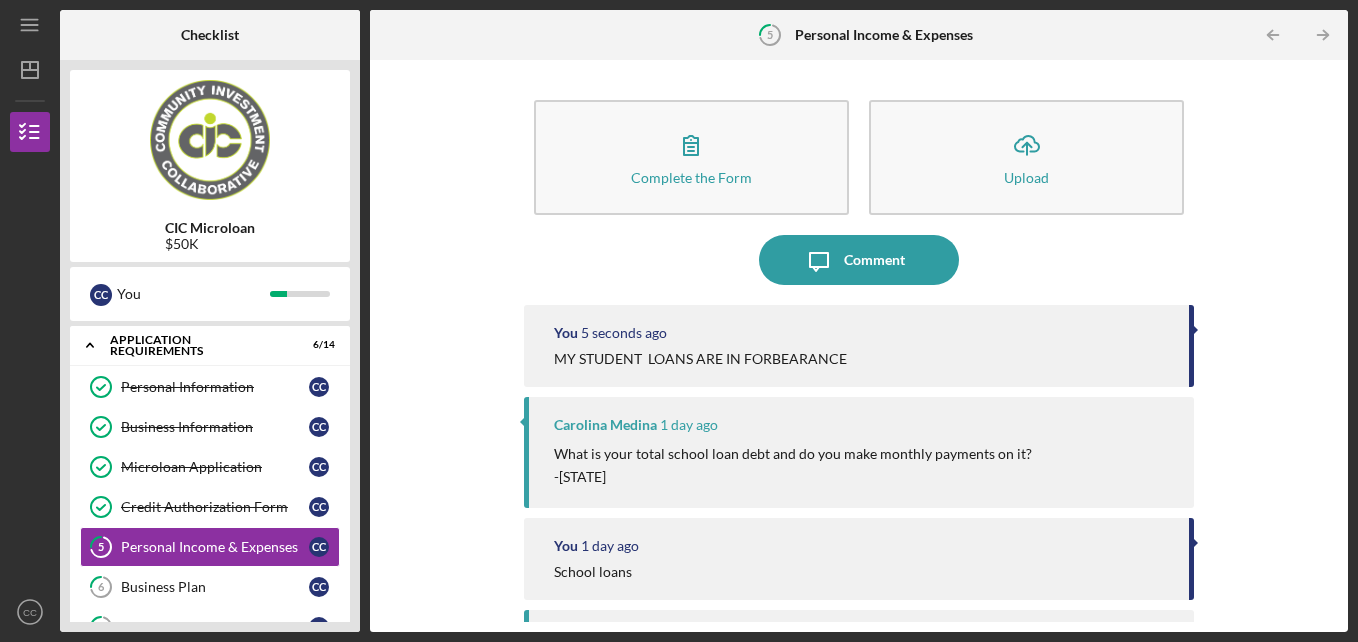 scroll, scrollTop: 483, scrollLeft: 0, axis: vertical 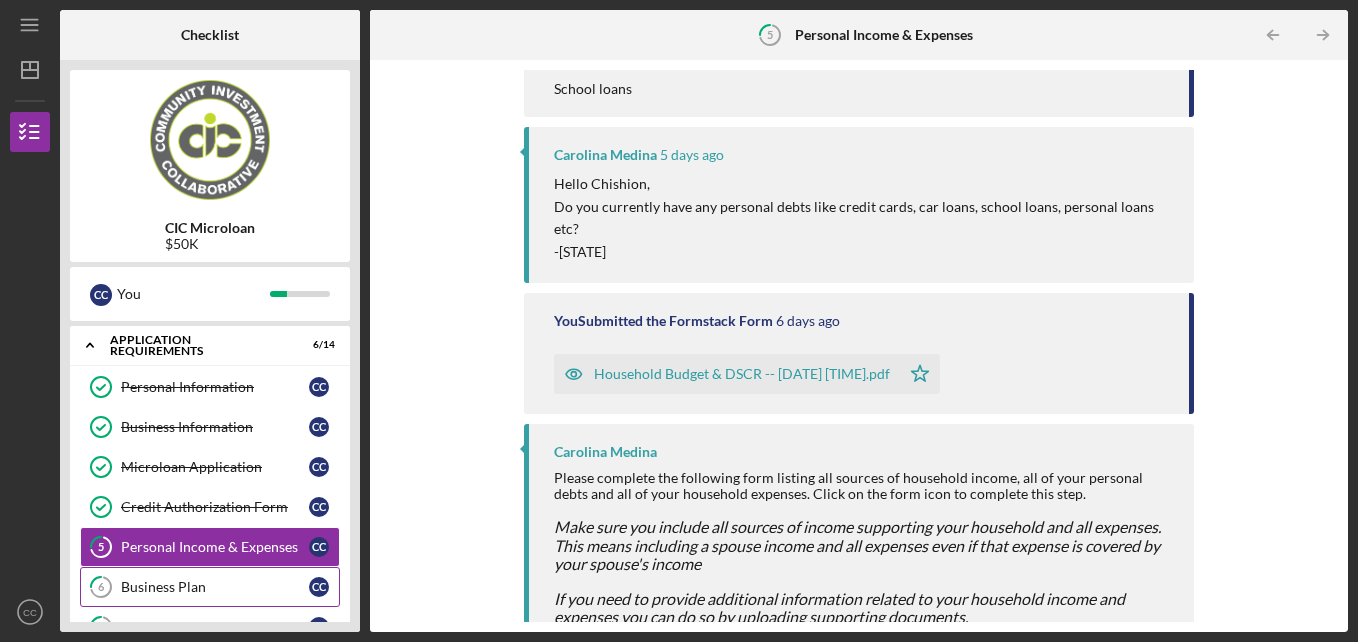 click on "Business Plan" at bounding box center (215, 587) 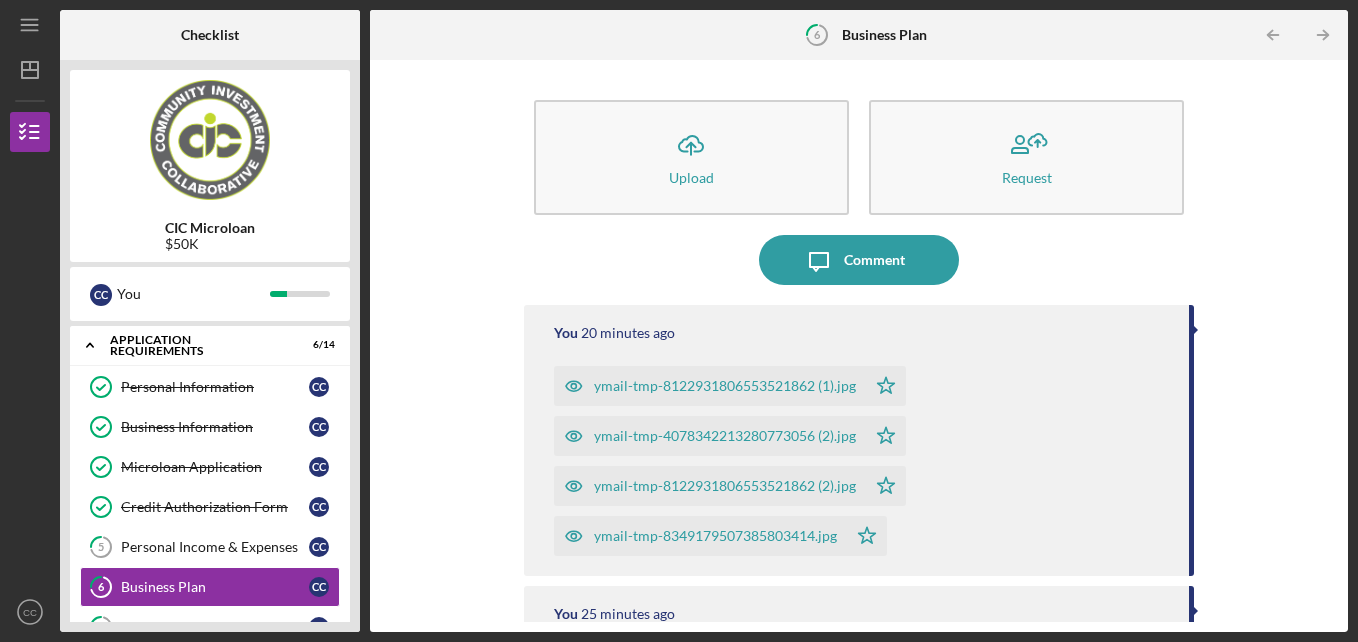 scroll, scrollTop: 483, scrollLeft: 0, axis: vertical 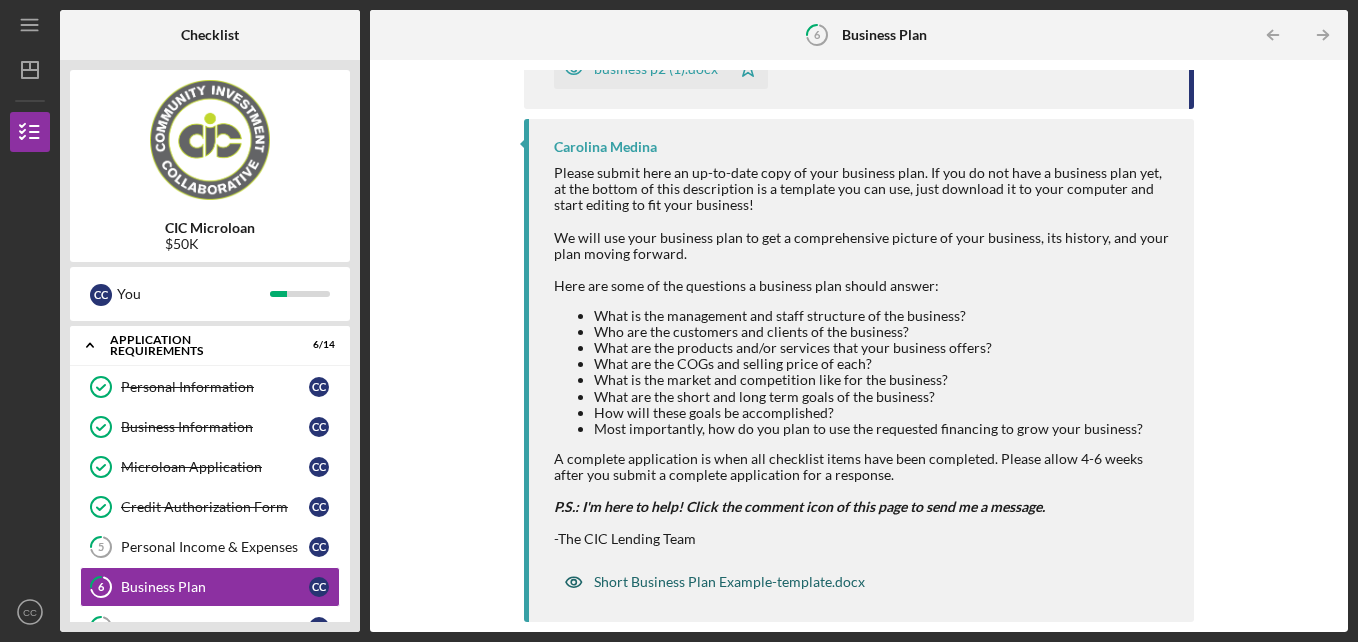 click on "Short Business Plan Example-template.docx" at bounding box center [729, 582] 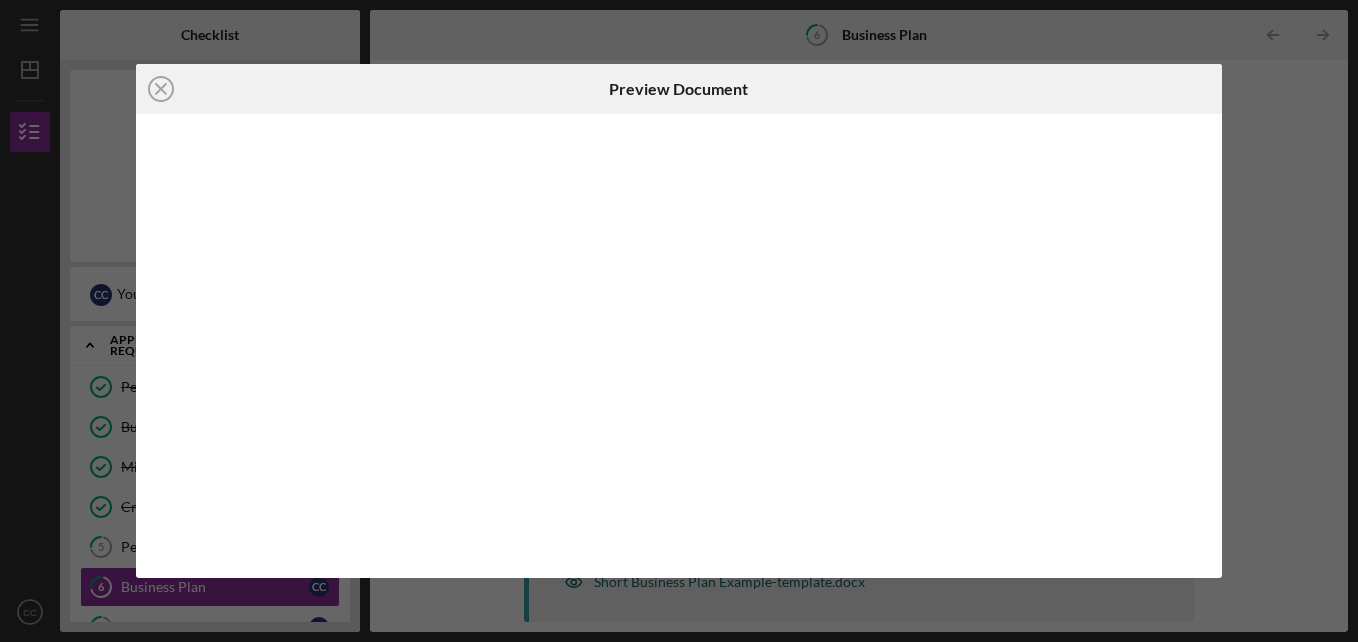 scroll, scrollTop: 0, scrollLeft: 0, axis: both 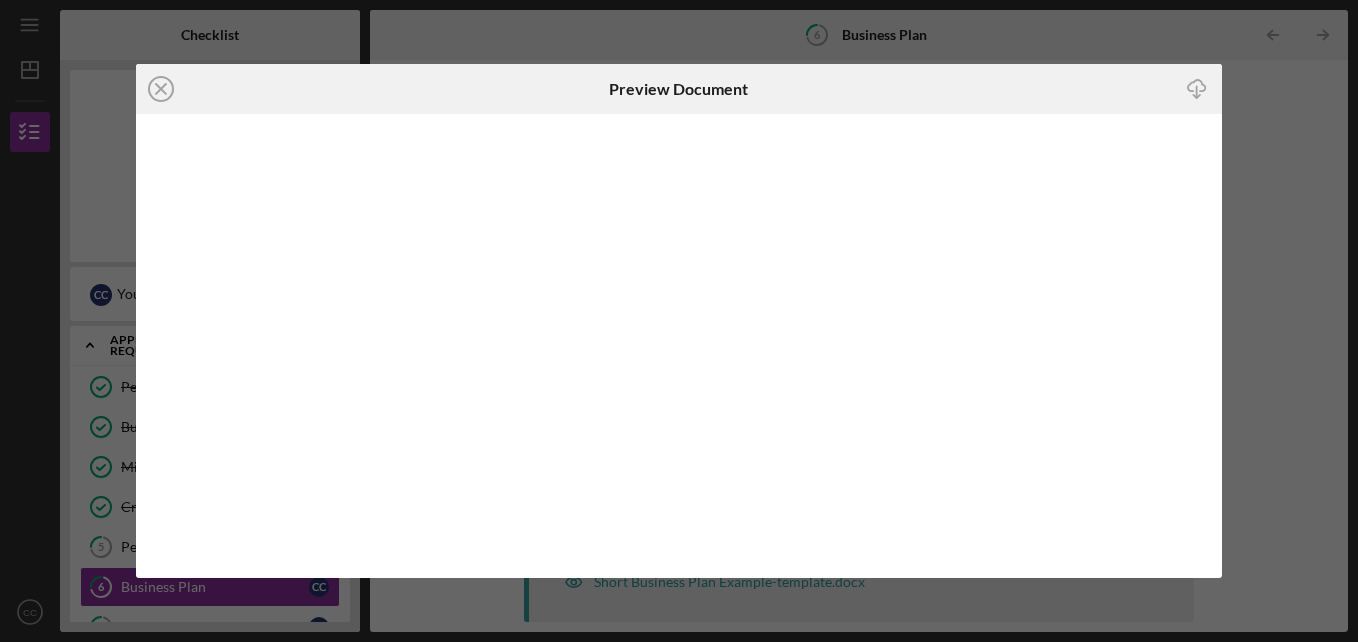 click on "Icon/Download" 